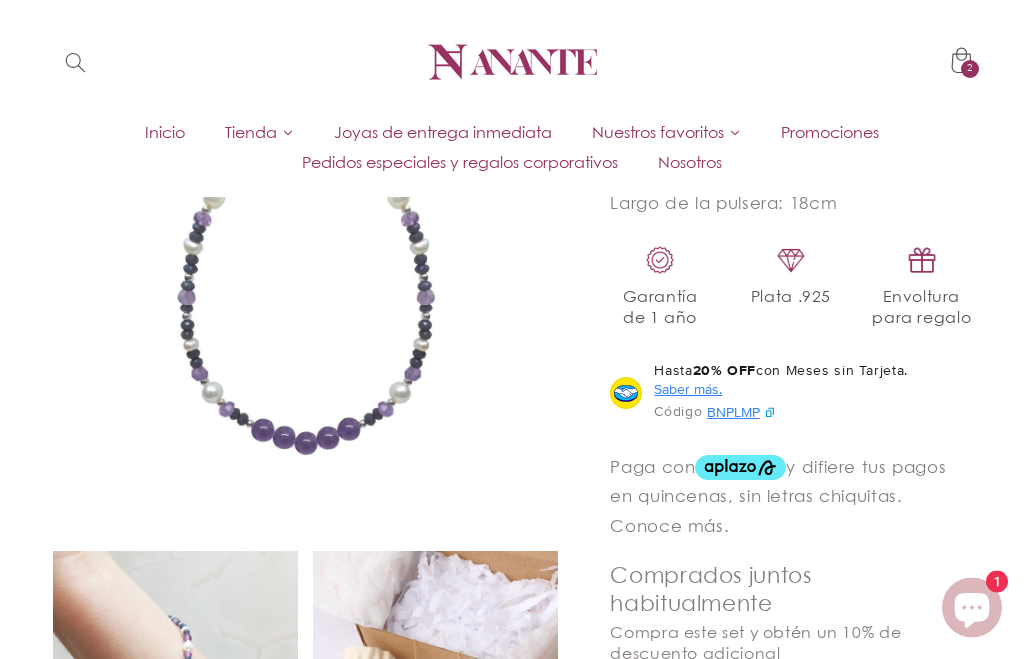 scroll, scrollTop: 957, scrollLeft: 0, axis: vertical 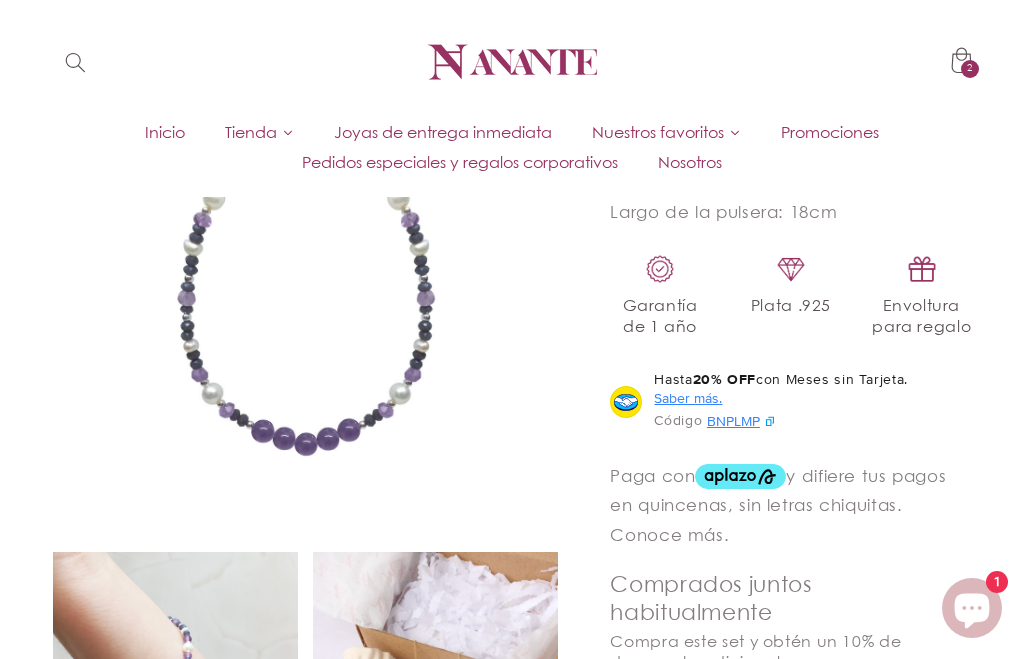 click on "2 2 artículos" at bounding box center (970, 69) 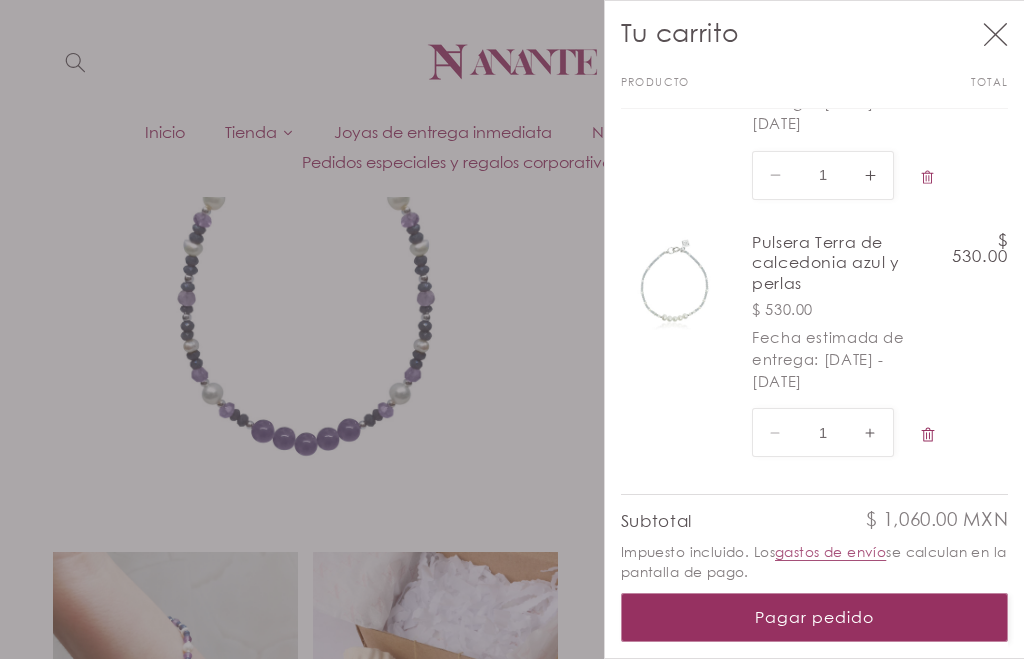 scroll, scrollTop: 254, scrollLeft: 0, axis: vertical 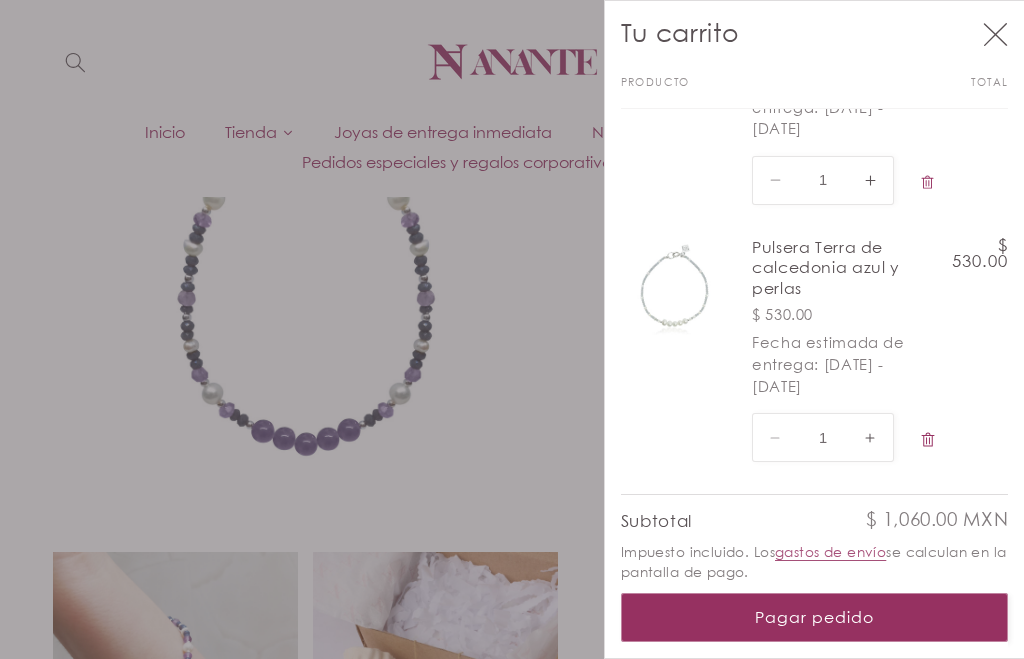 click at bounding box center (673, 344) 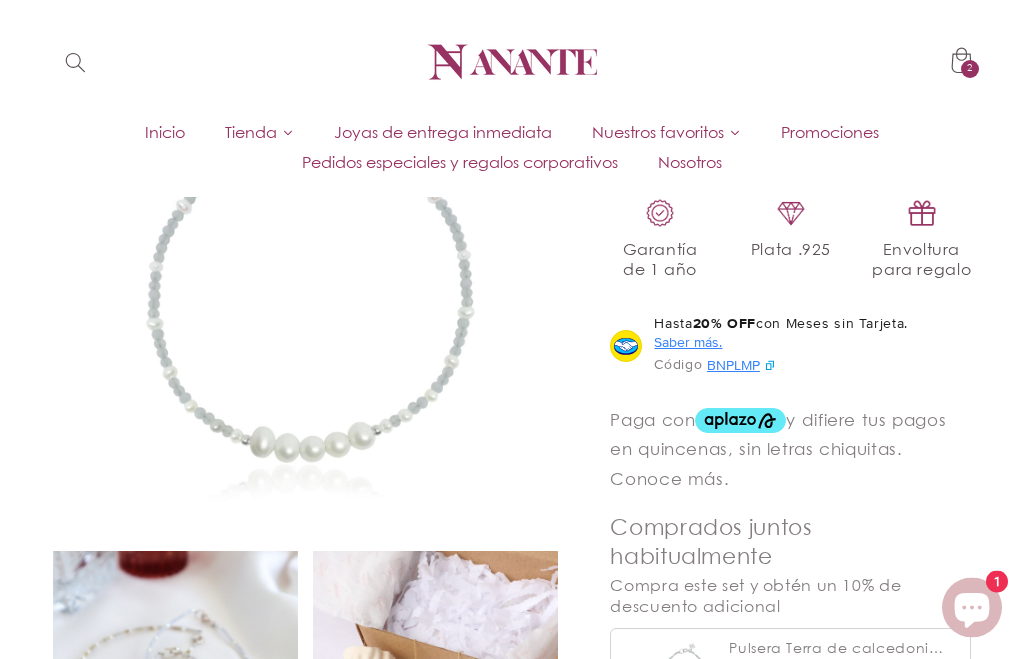 scroll, scrollTop: 952, scrollLeft: 0, axis: vertical 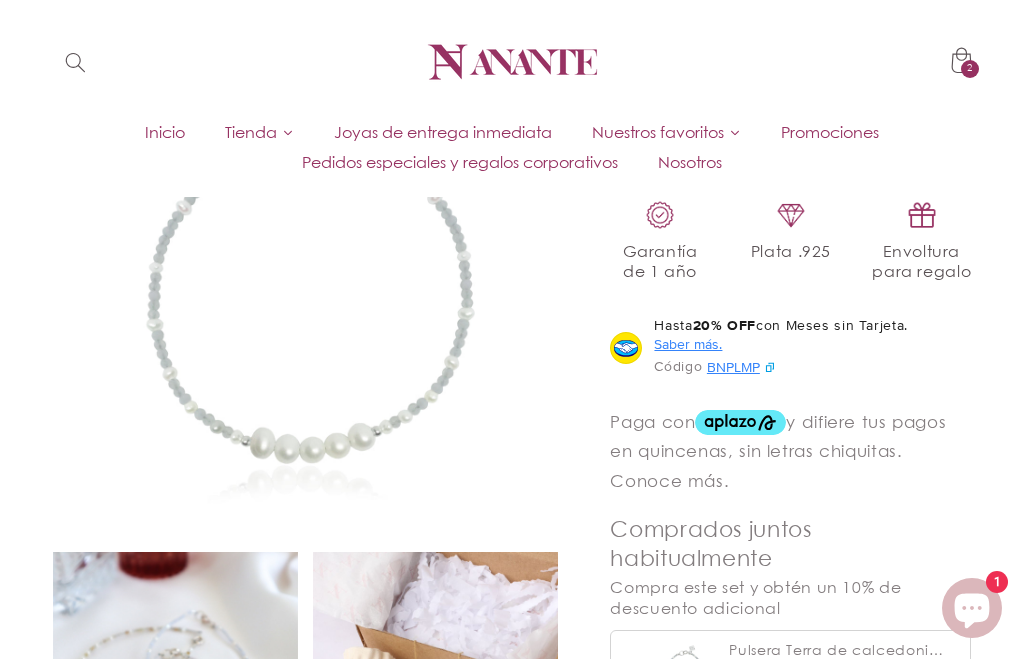 click at bounding box center [305, 284] 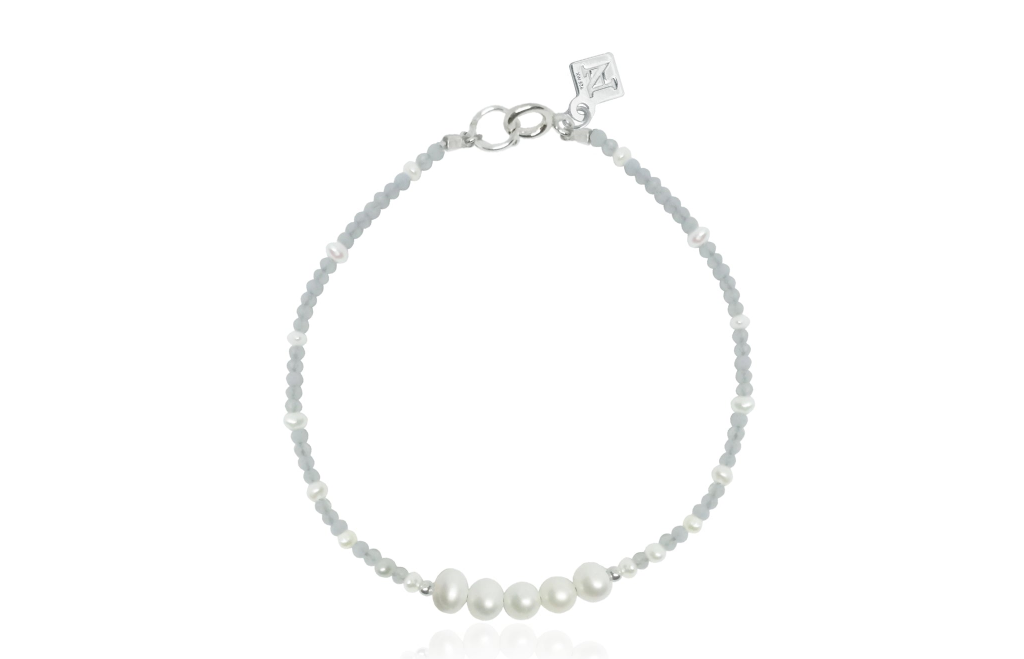 click at bounding box center [661, 329] 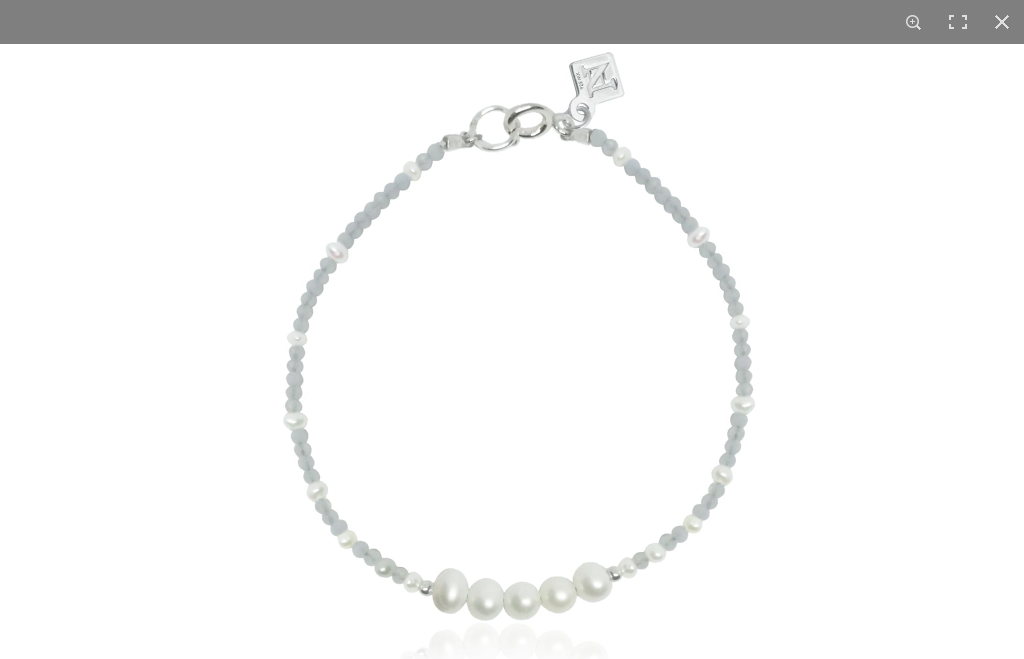 click at bounding box center (661, 329) 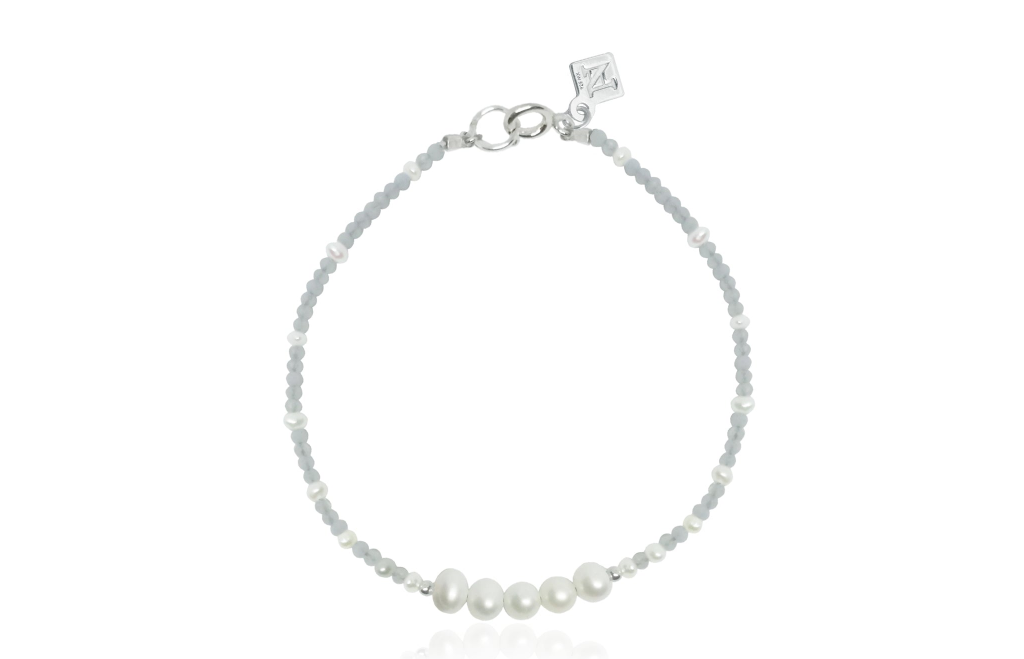 click at bounding box center [661, 329] 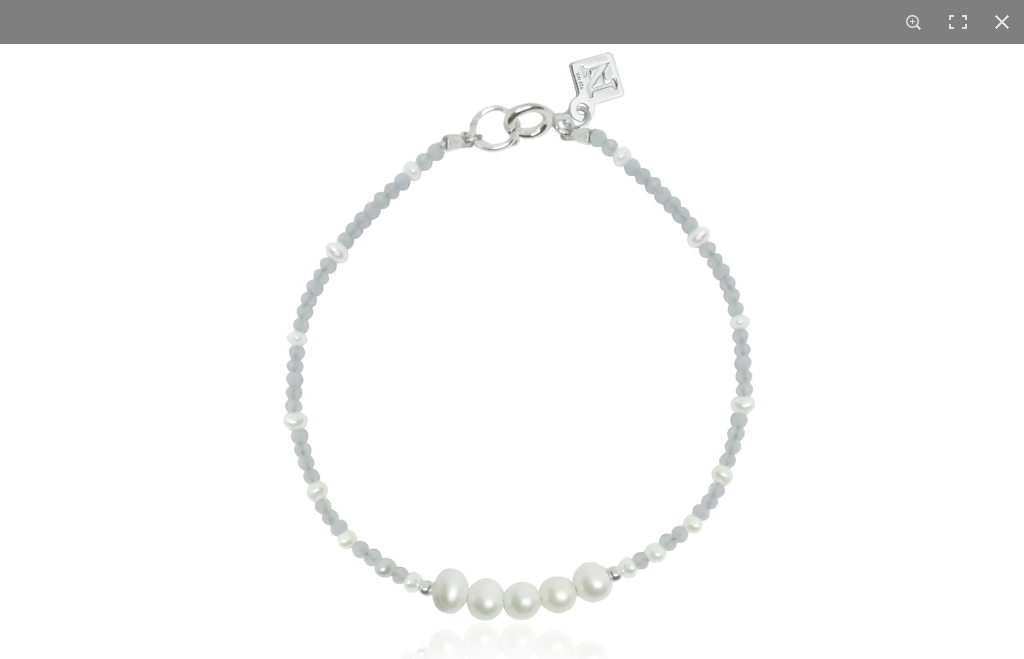 click at bounding box center (661, 329) 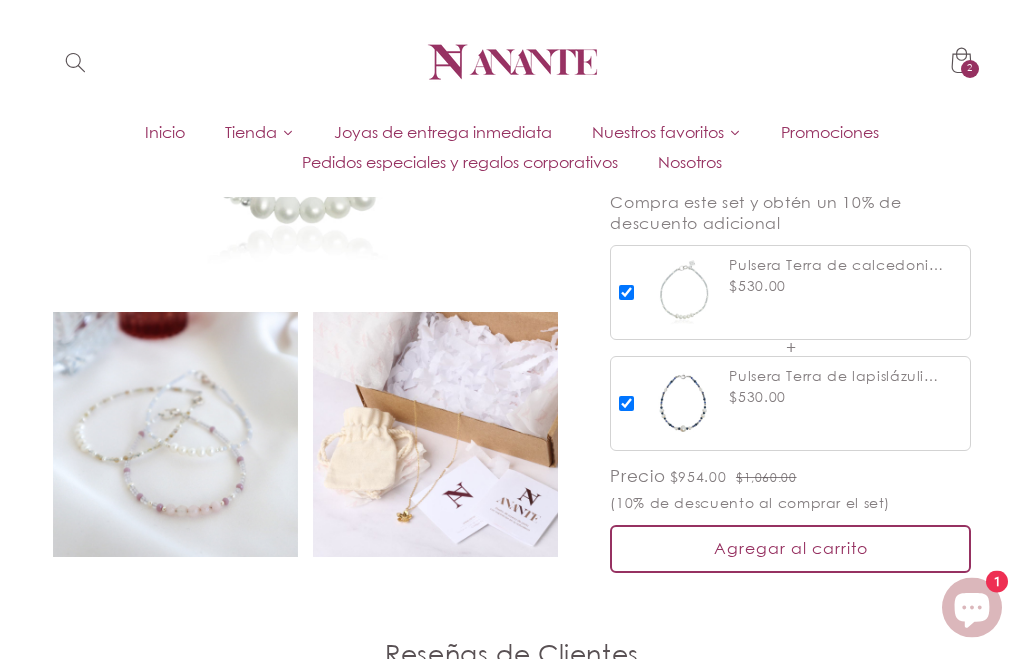 scroll, scrollTop: 1336, scrollLeft: 0, axis: vertical 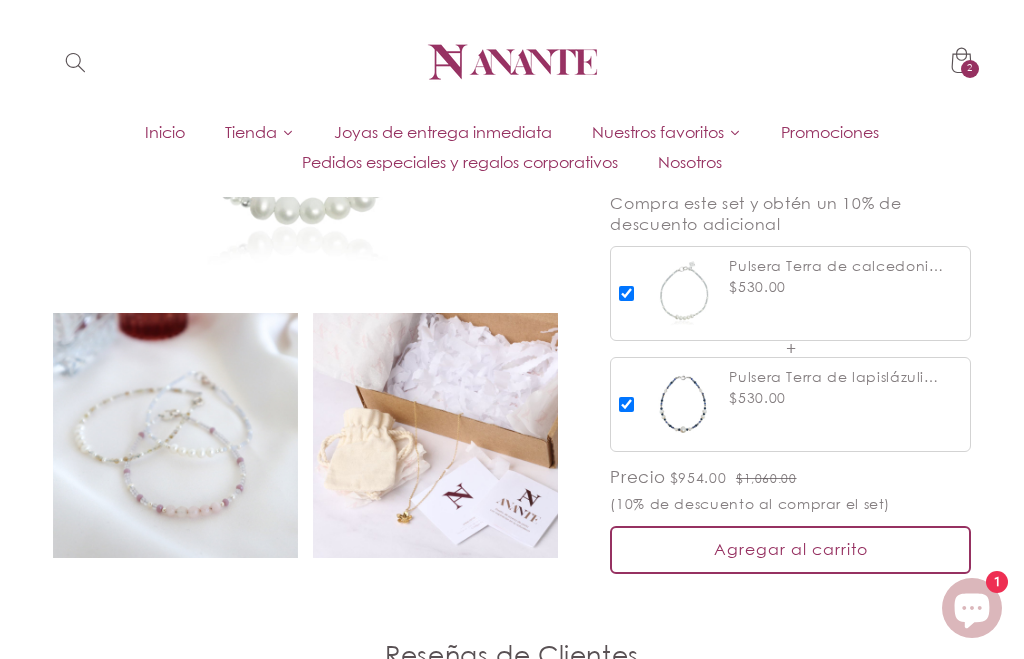 click on "Pulsera Terra de lapislázuli con perlas" at bounding box center [837, 376] 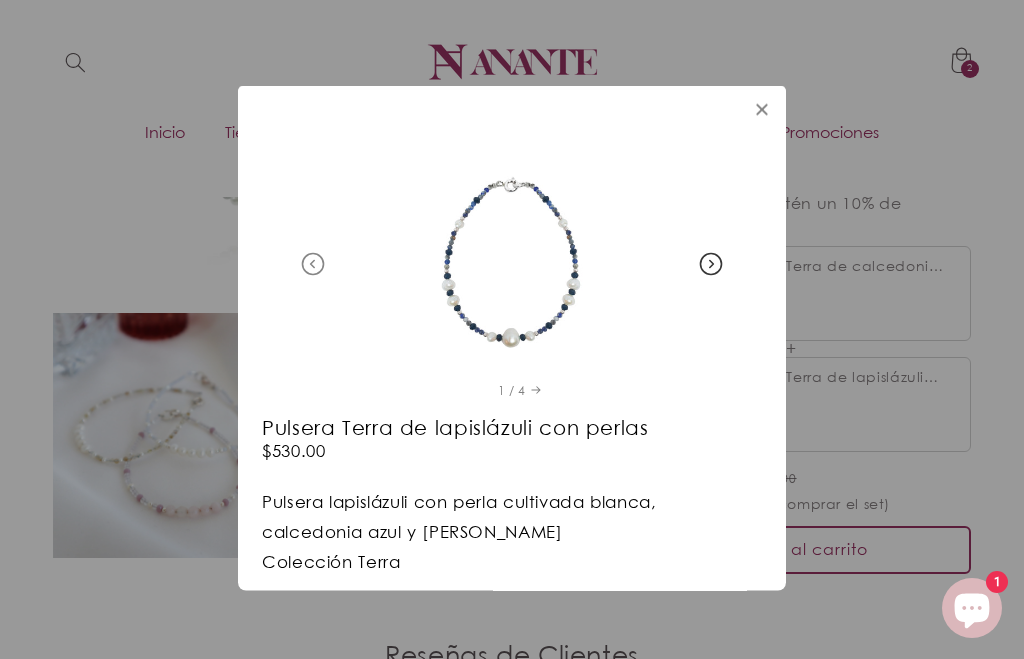 click 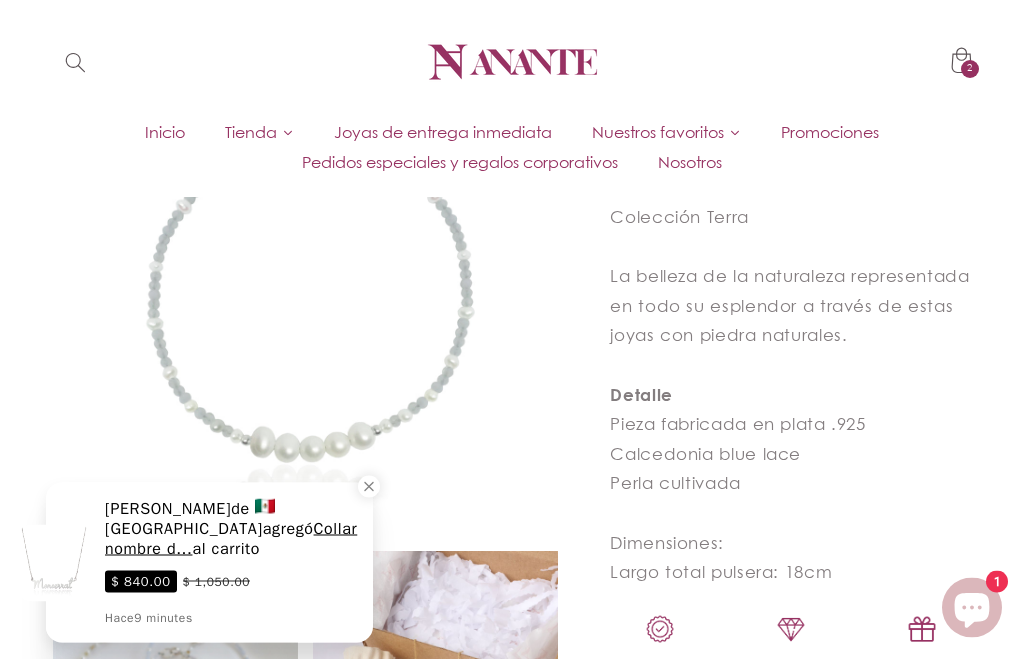 scroll, scrollTop: 538, scrollLeft: 0, axis: vertical 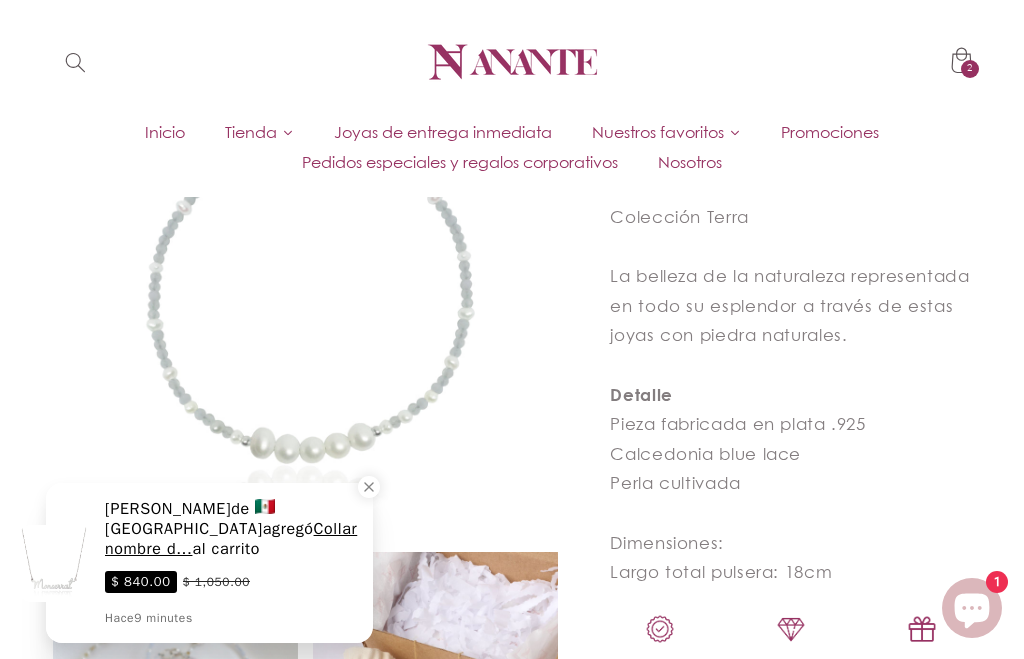 click 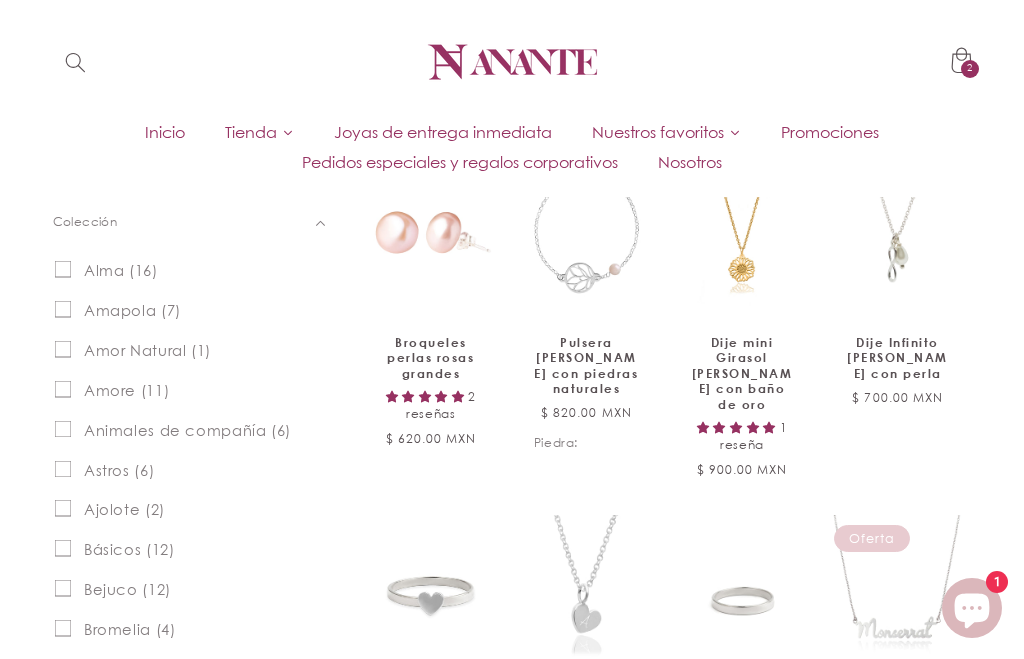 scroll, scrollTop: 567, scrollLeft: 0, axis: vertical 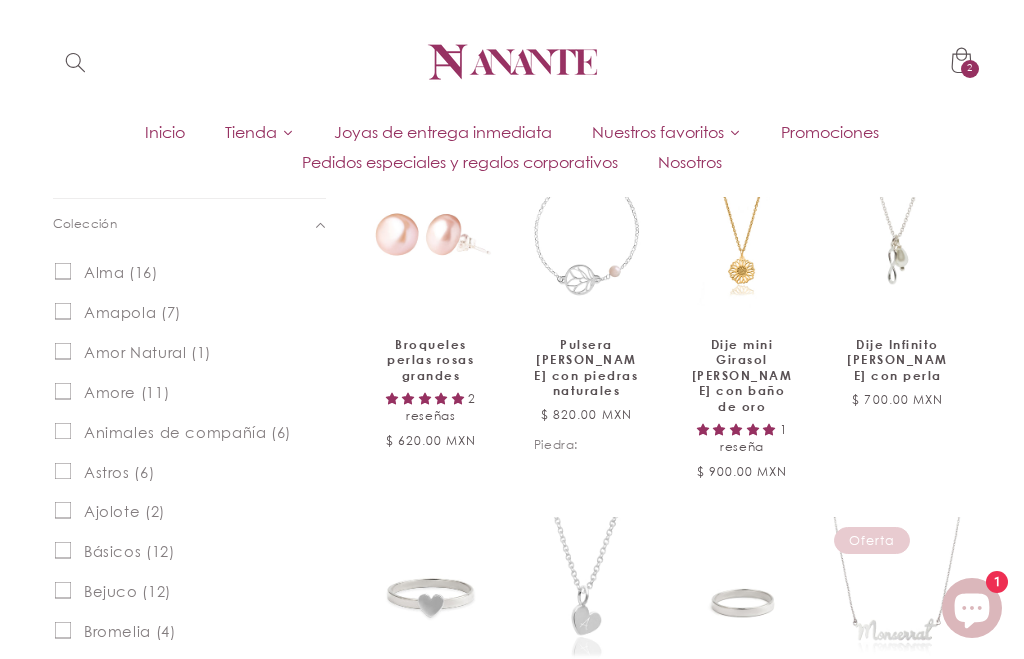 click on "Pulsera [PERSON_NAME] con piedras naturales" at bounding box center [587, 368] 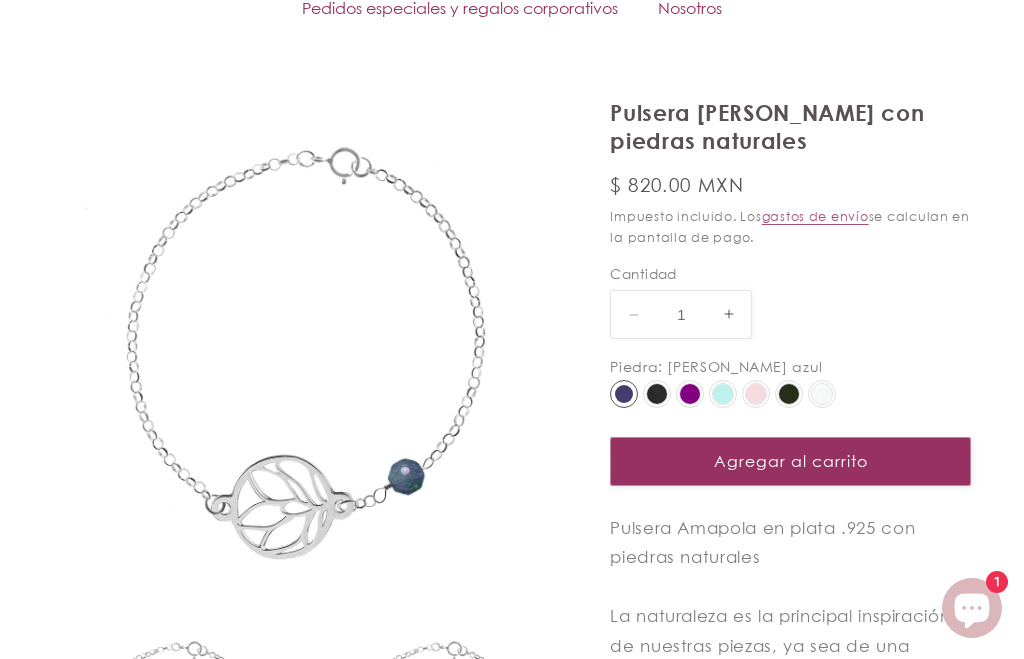 select on "{"isForProduct":true,"id":43702836887706,"title":"[PERSON_NAME] azul","available":true,"price":82000,"featuredImageSrc":"[URL][DOMAIN_NAME]","unitPriceMeasurement":{}}" 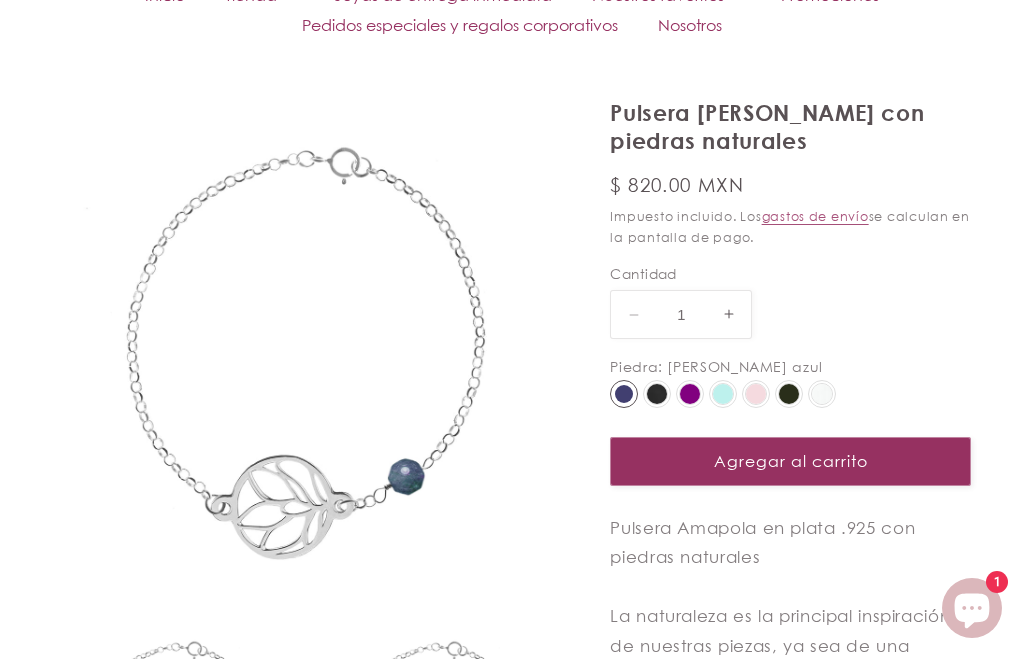 scroll, scrollTop: 204, scrollLeft: 0, axis: vertical 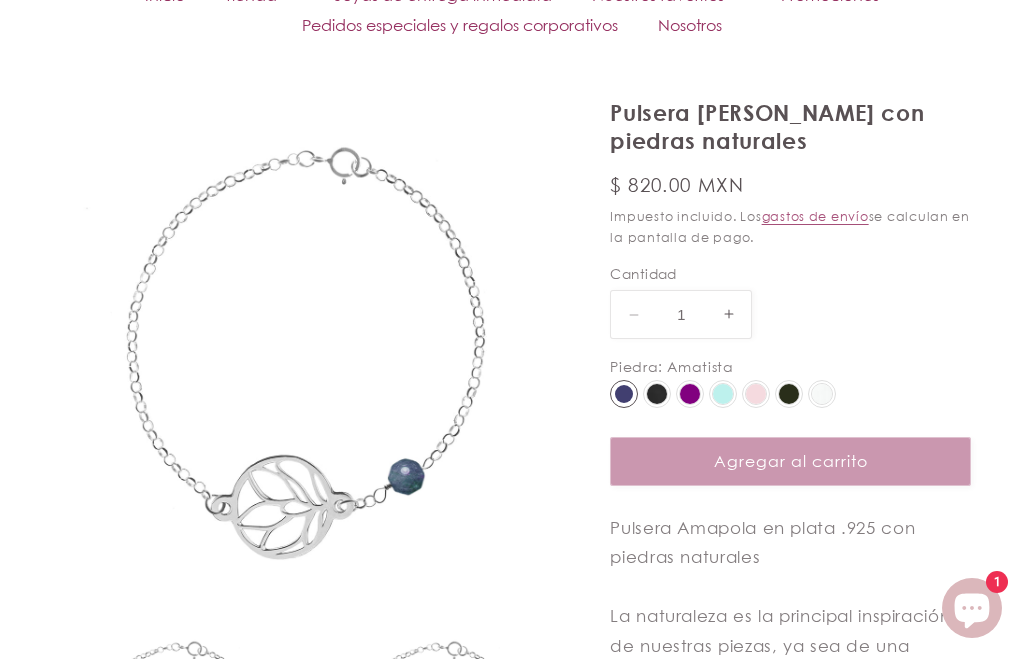 click at bounding box center [690, 394] 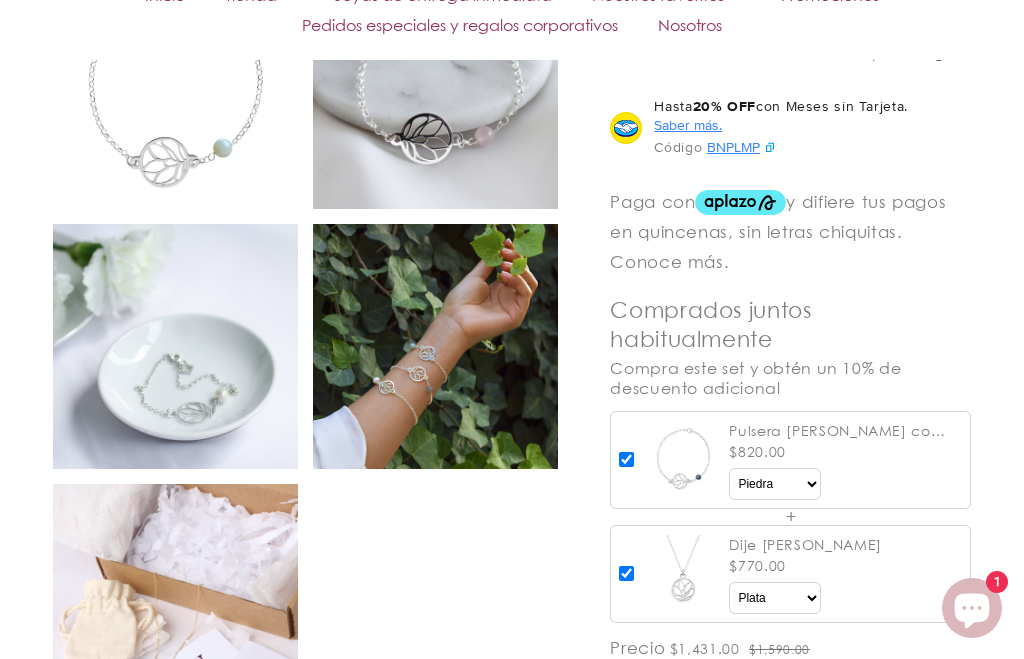 scroll, scrollTop: 1433, scrollLeft: 0, axis: vertical 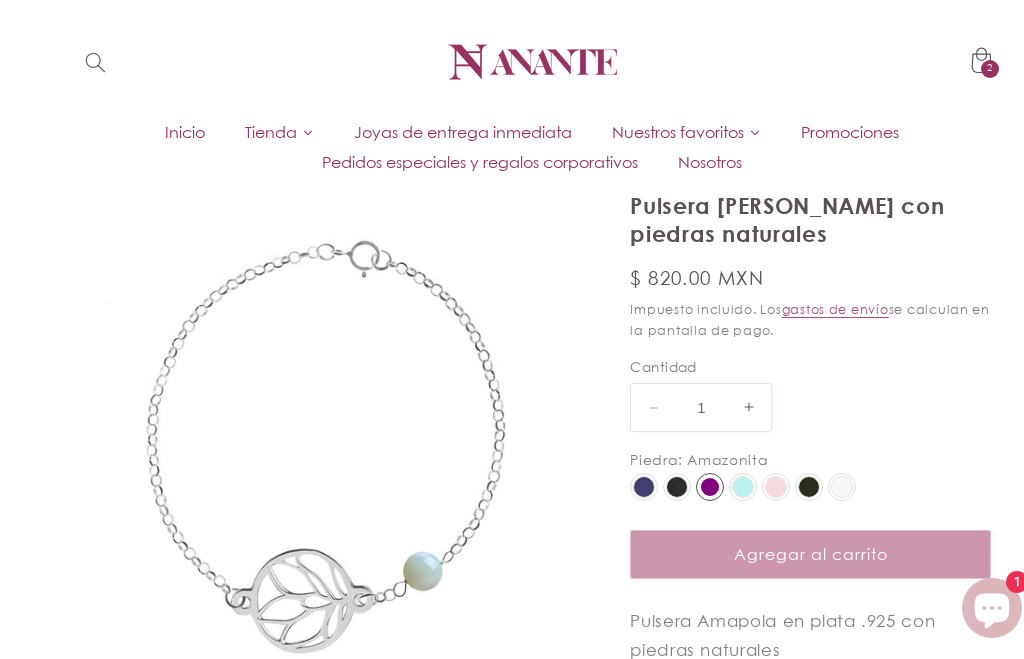 click at bounding box center (723, 487) 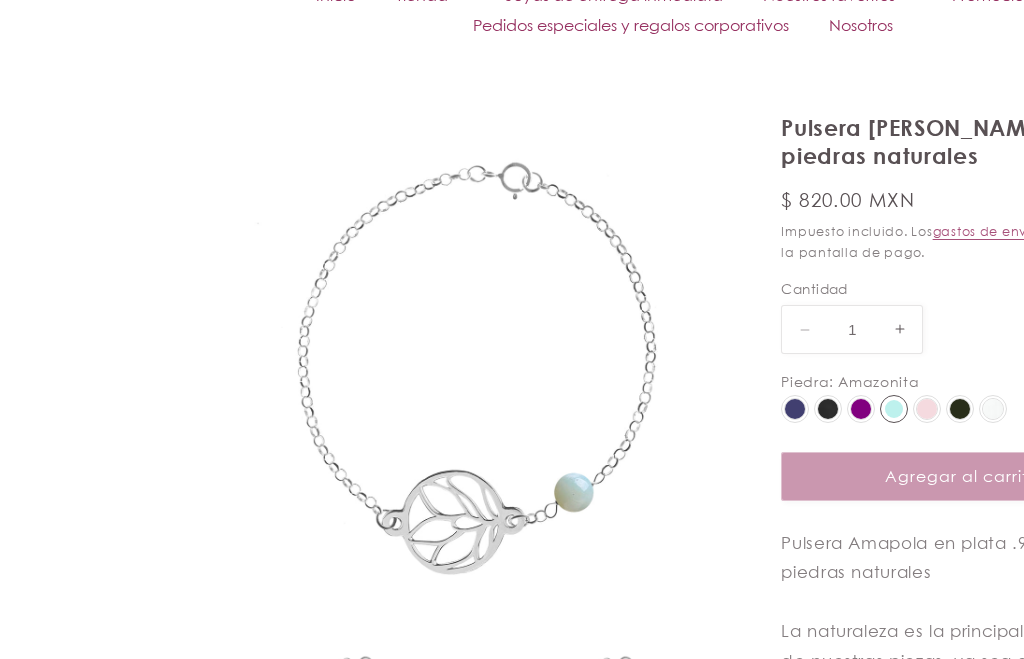scroll, scrollTop: 192, scrollLeft: 0, axis: vertical 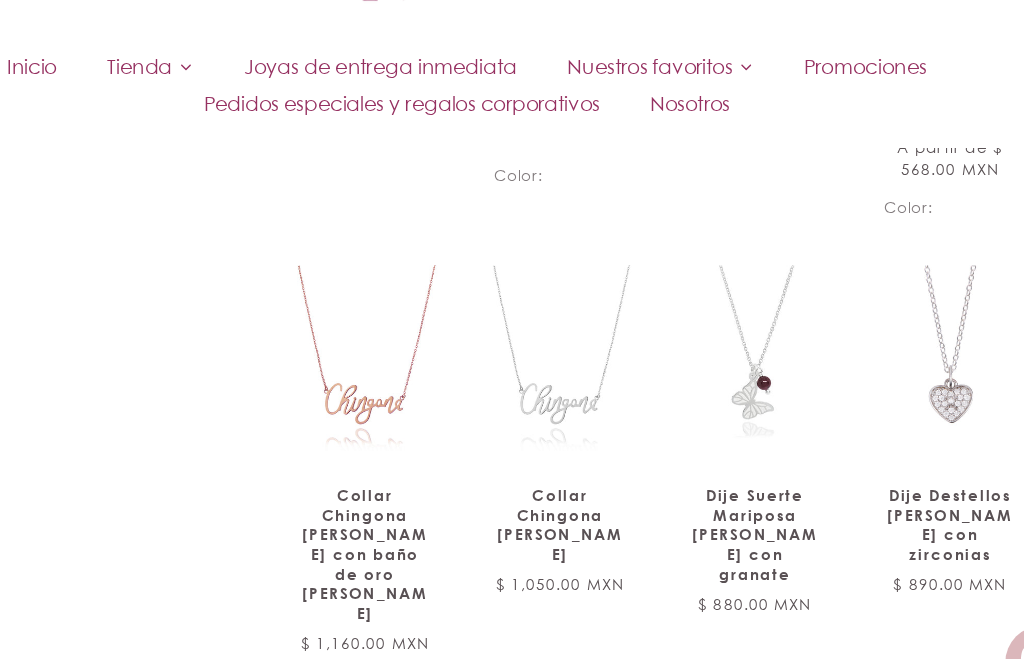 click on "Dije Suerte Mariposa [PERSON_NAME] con granate" at bounding box center (742, 506) 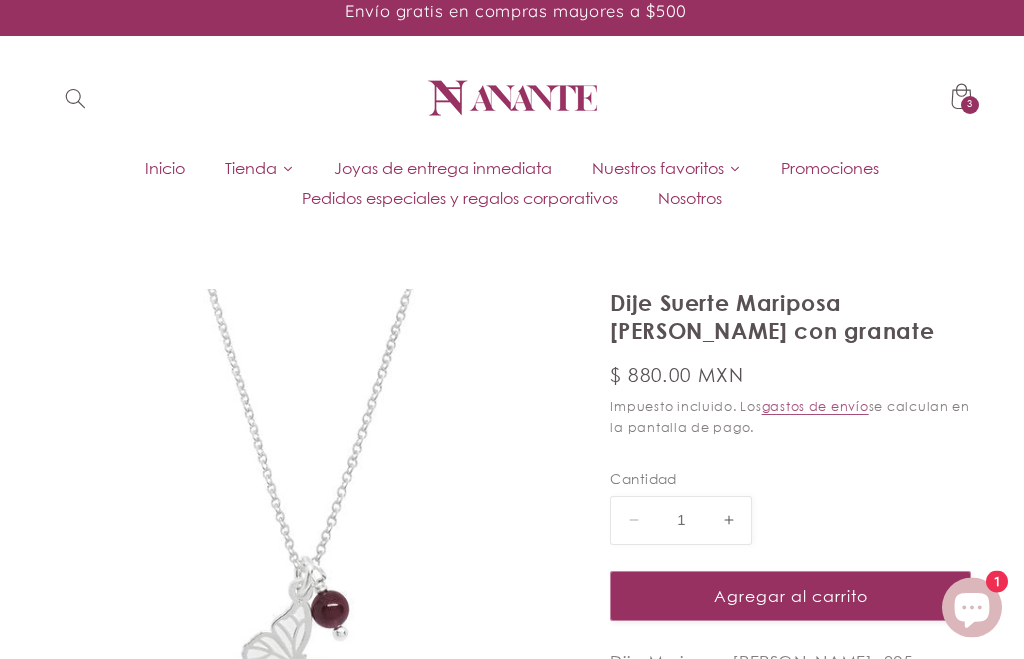 scroll, scrollTop: 0, scrollLeft: 0, axis: both 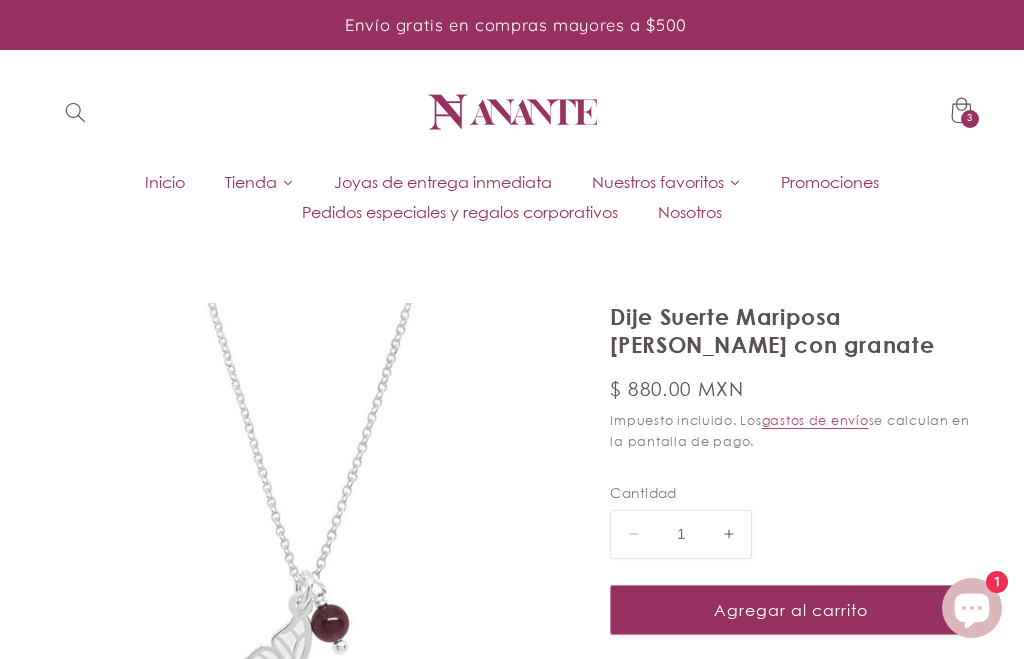click on "Tienda" 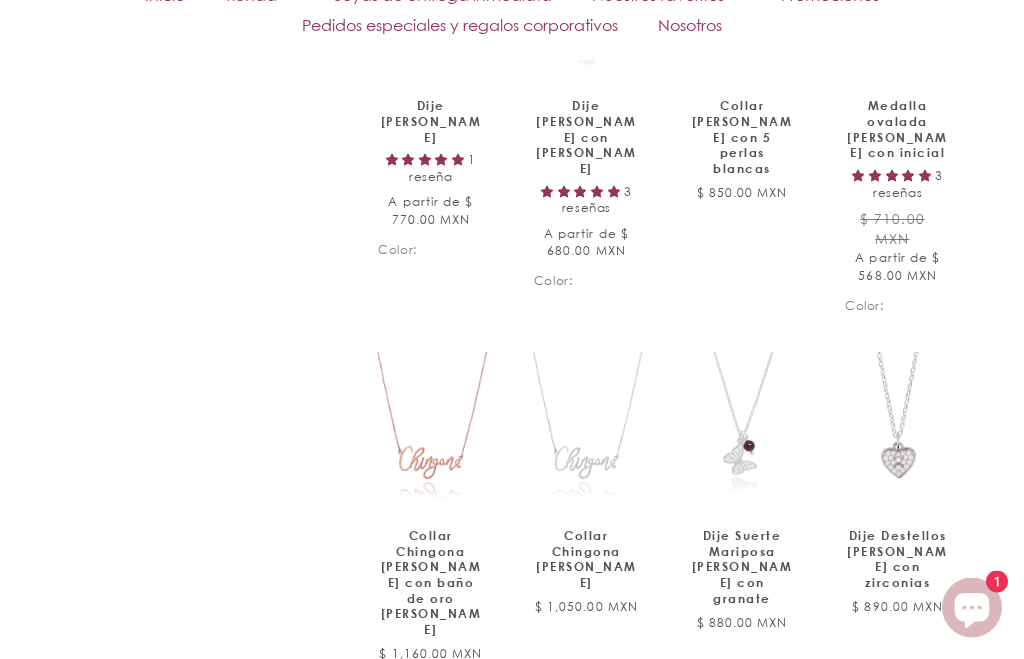 scroll, scrollTop: 1607, scrollLeft: 0, axis: vertical 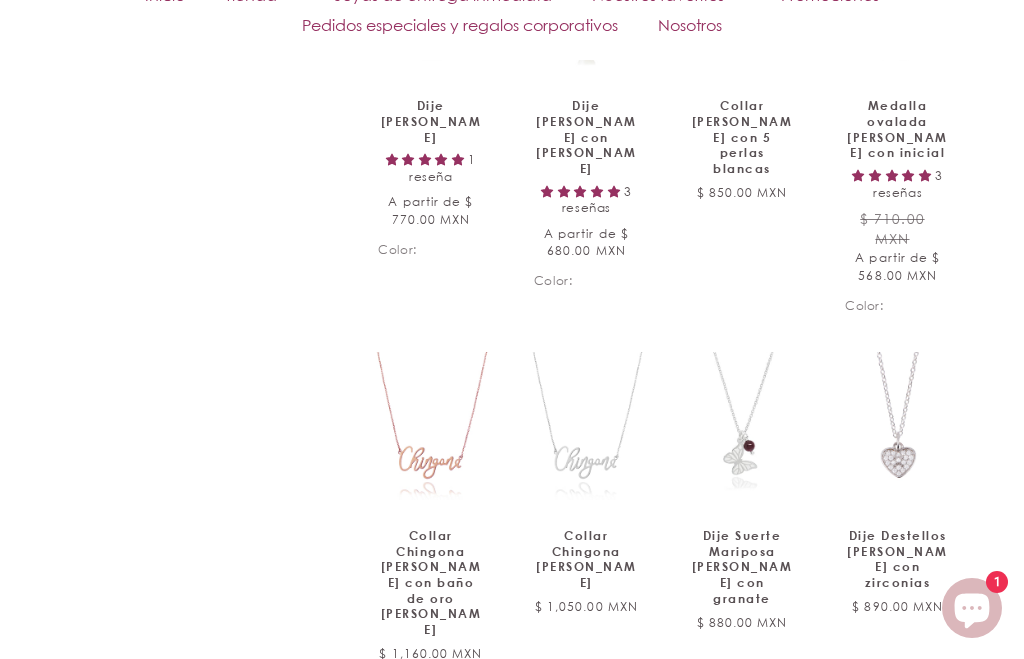 click on "Ver mas" at bounding box center (664, 730) 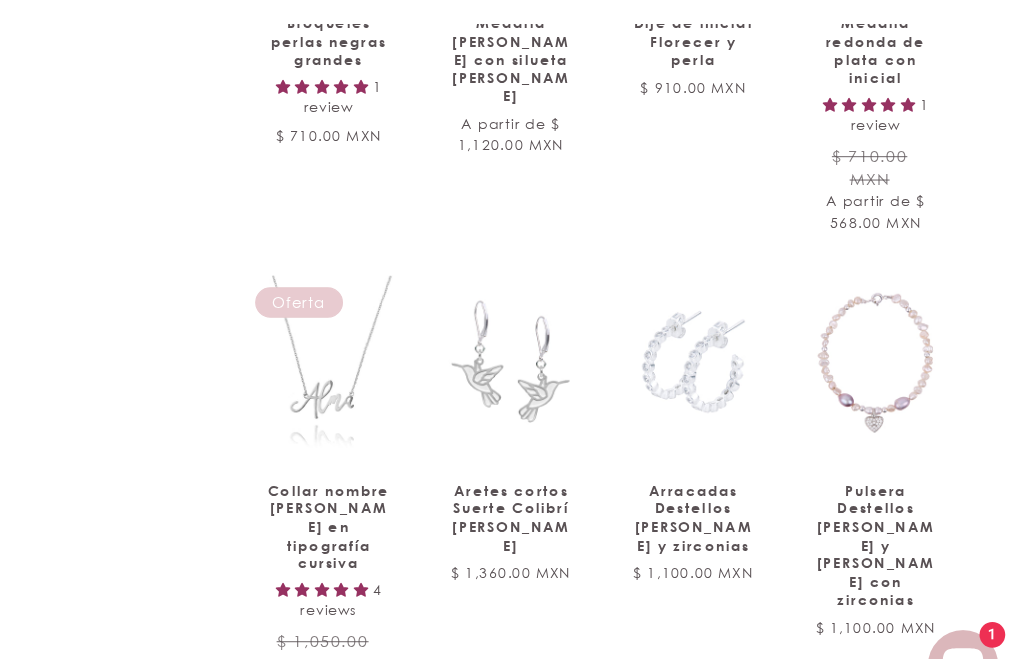scroll, scrollTop: 2759, scrollLeft: 0, axis: vertical 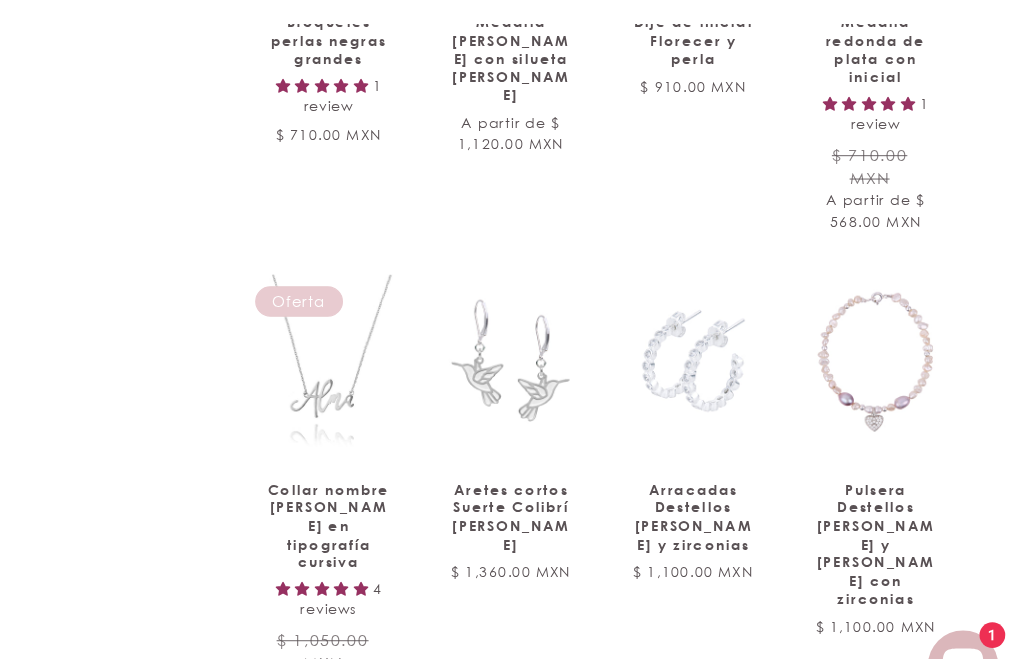 click on "Pulsera Destellos [PERSON_NAME] y [PERSON_NAME] con zirconias" at bounding box center [898, 504] 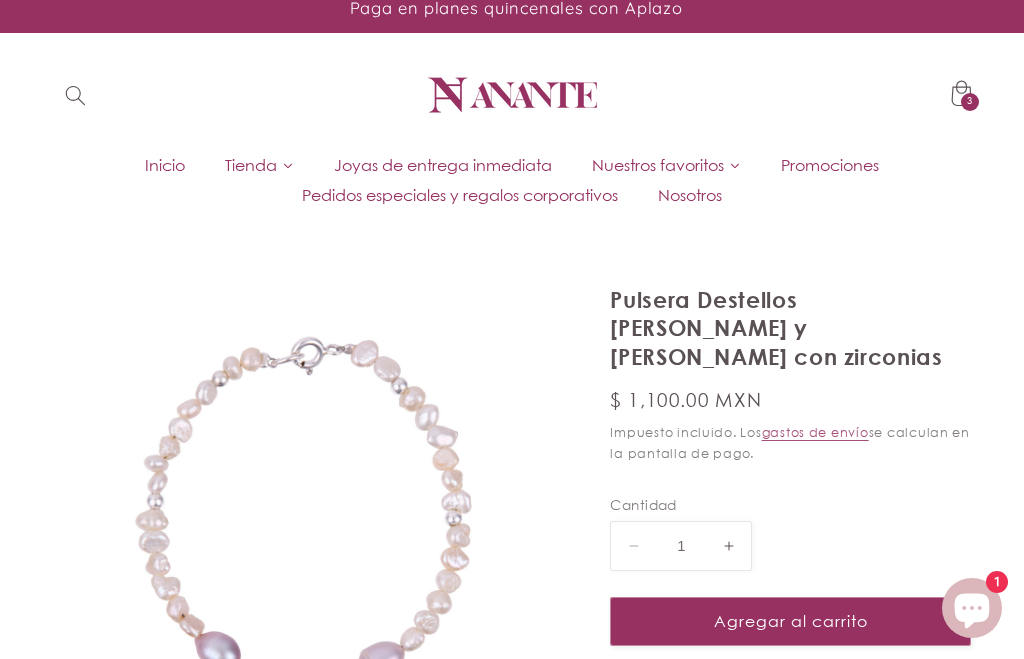 scroll, scrollTop: 0, scrollLeft: 0, axis: both 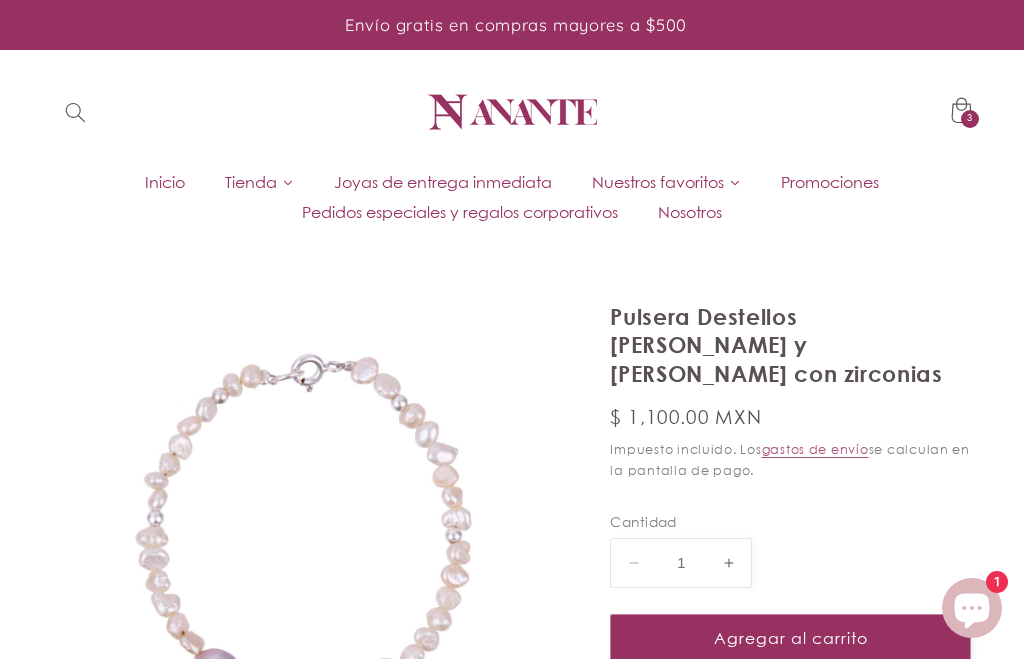 click on "Agregar al carrito" at bounding box center [790, 638] 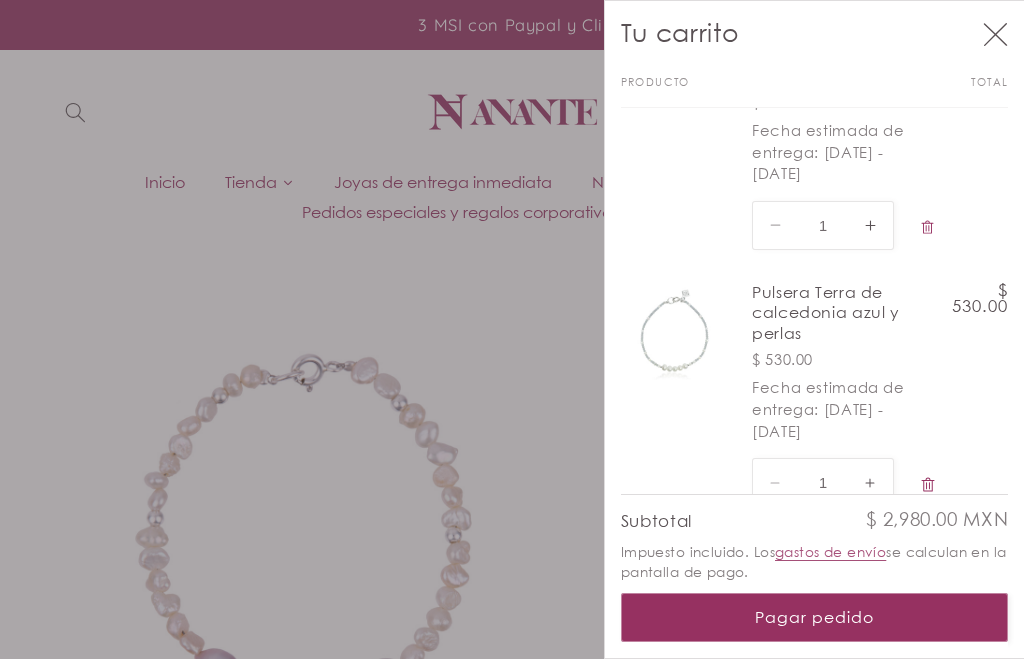 scroll, scrollTop: 591, scrollLeft: 0, axis: vertical 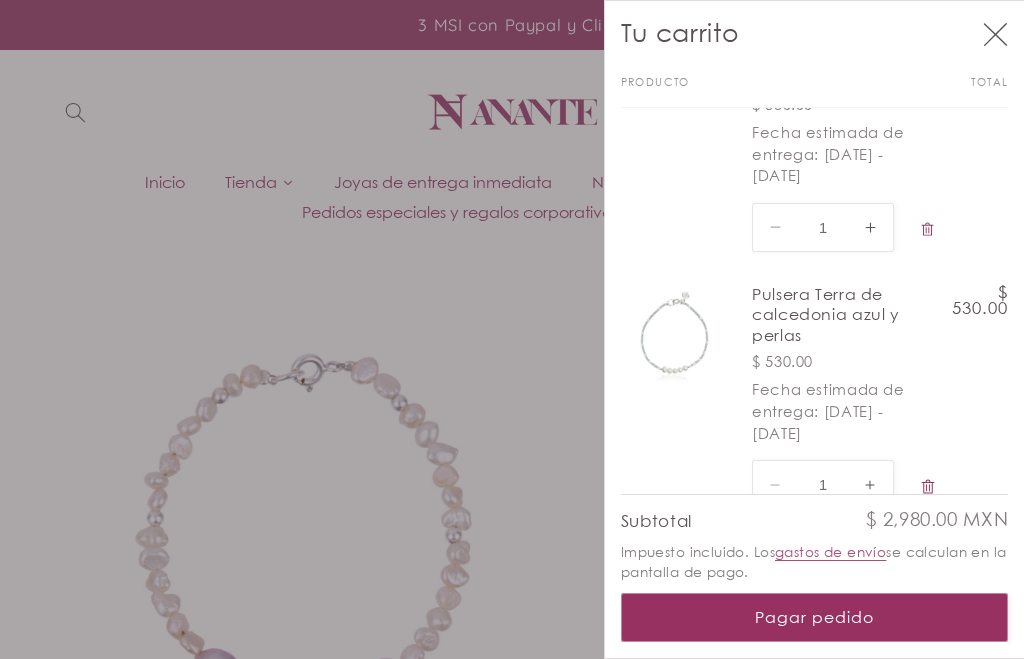 click 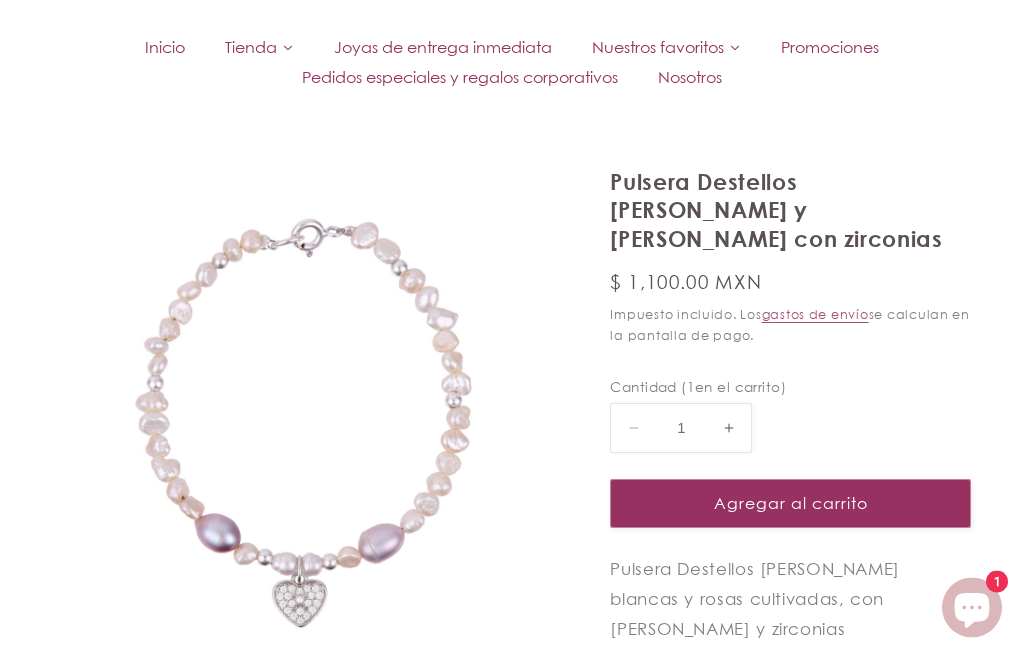 scroll, scrollTop: 0, scrollLeft: 0, axis: both 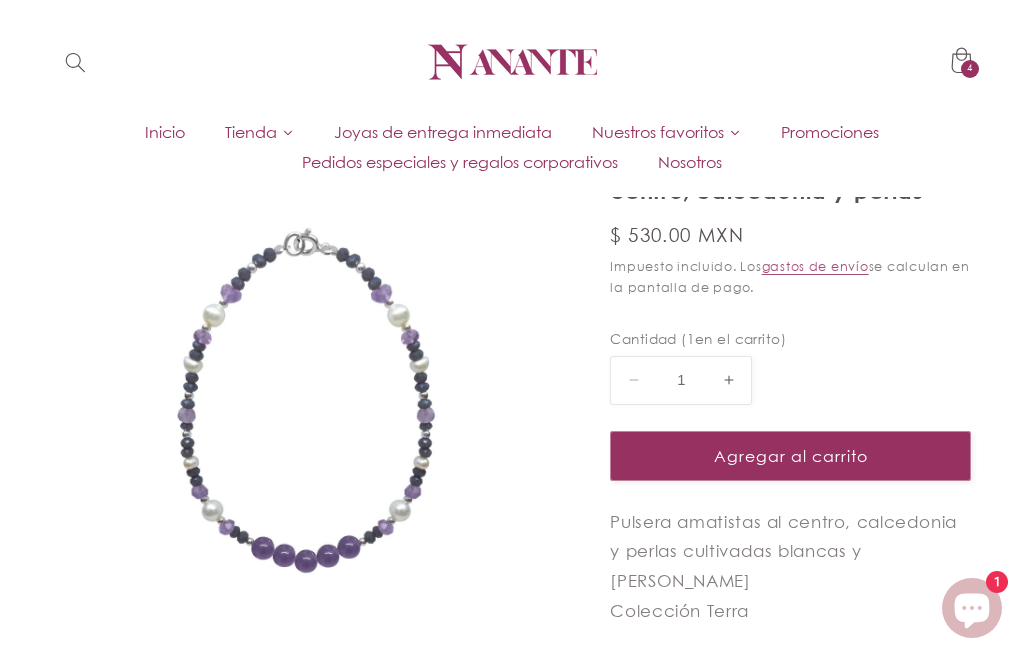 click on "Agregar al carrito" at bounding box center [790, 455] 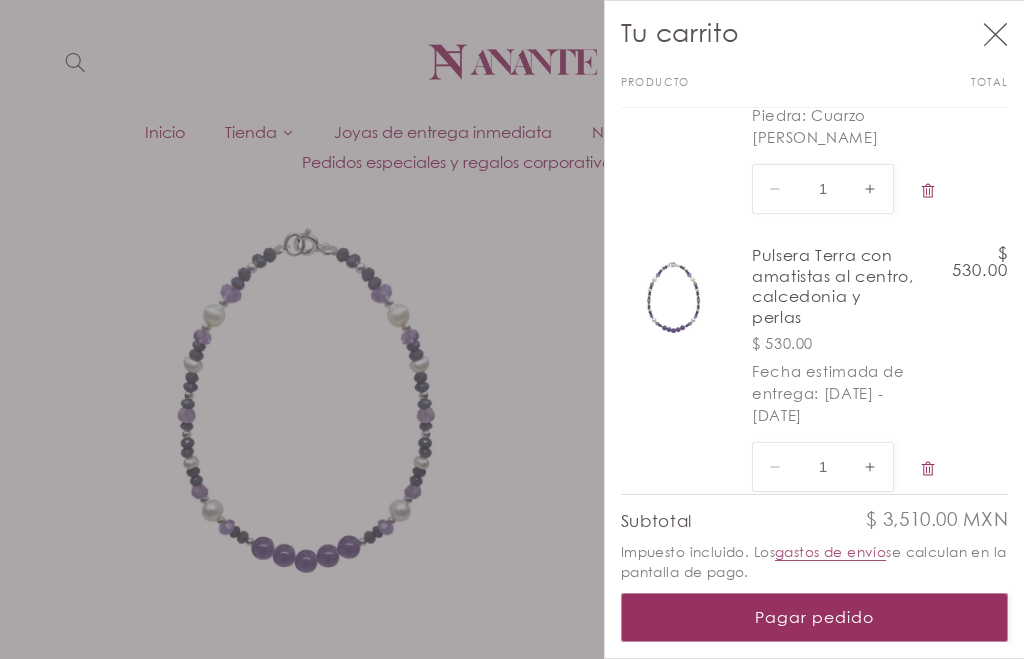 scroll, scrollTop: 561, scrollLeft: 0, axis: vertical 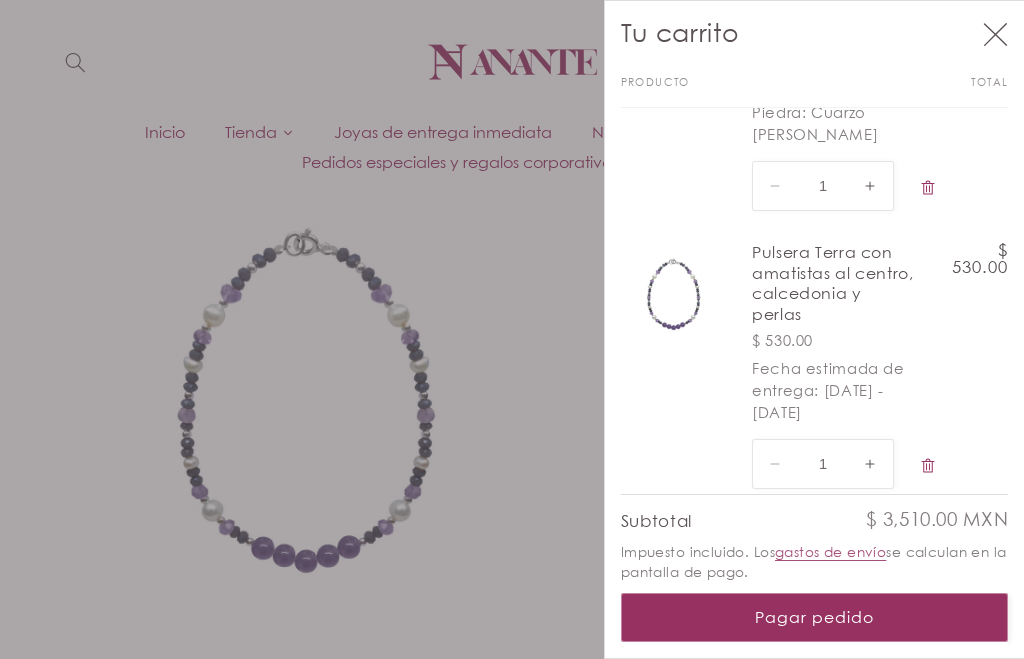 click at bounding box center (928, 466) 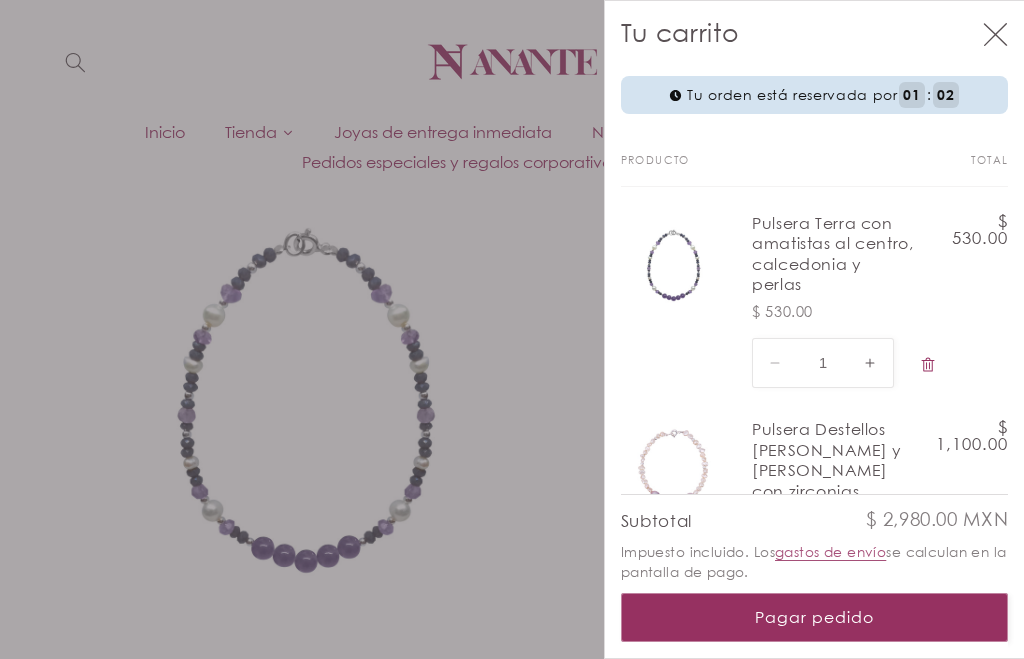 click 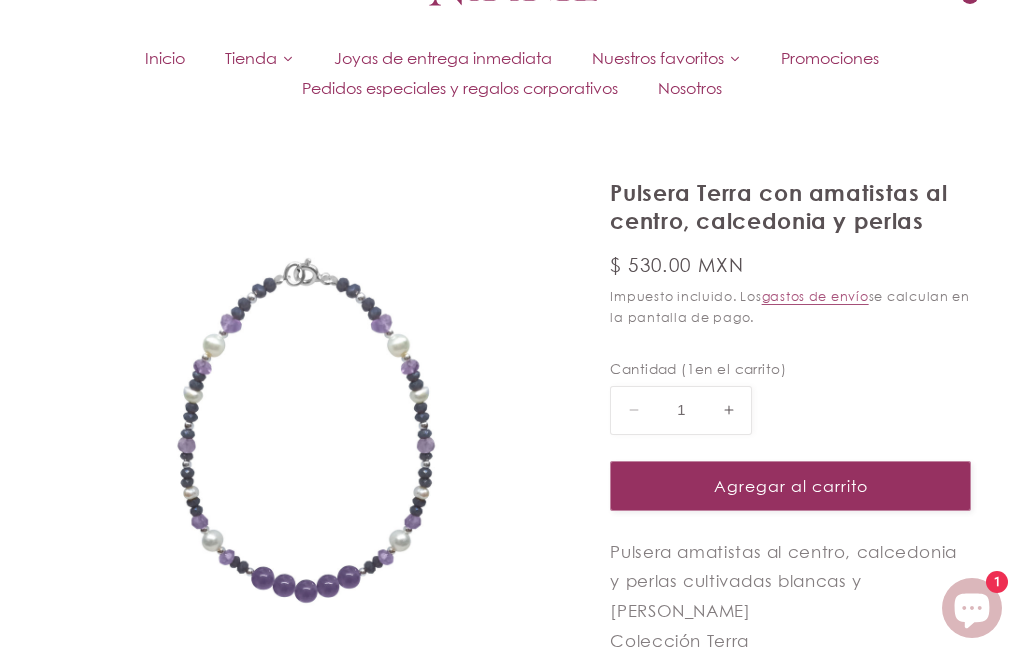 scroll, scrollTop: 0, scrollLeft: 0, axis: both 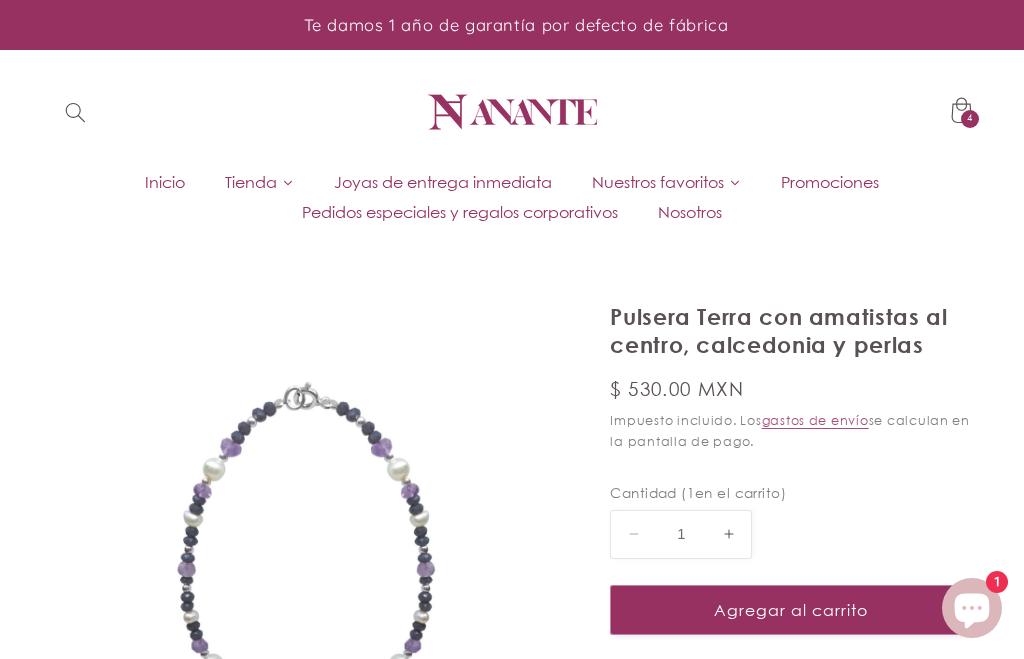 click on "Tienda" at bounding box center [251, 182] 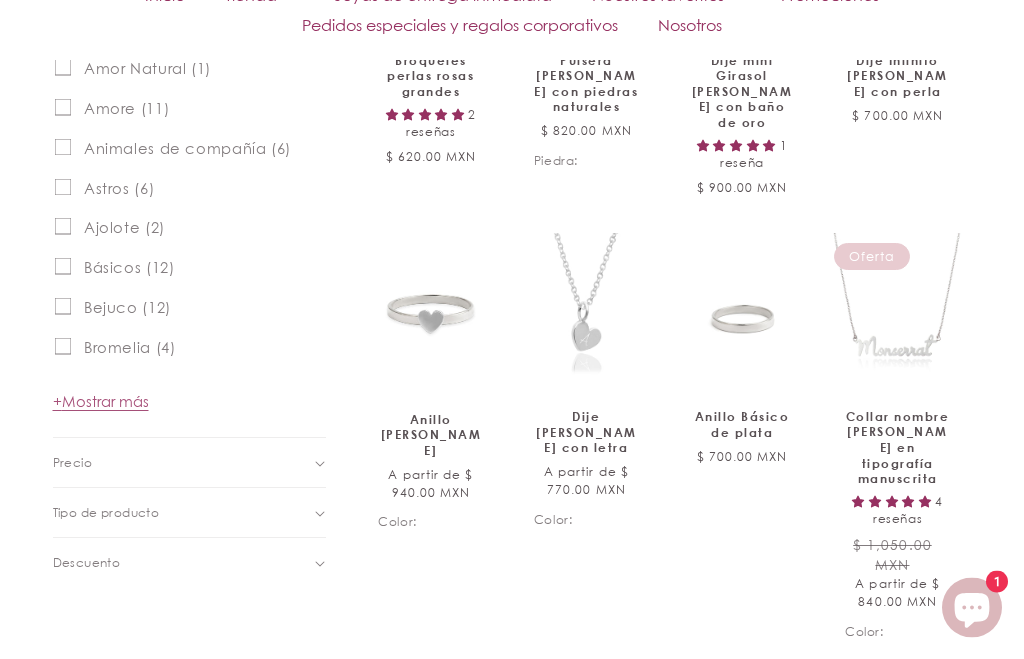 scroll, scrollTop: 851, scrollLeft: 0, axis: vertical 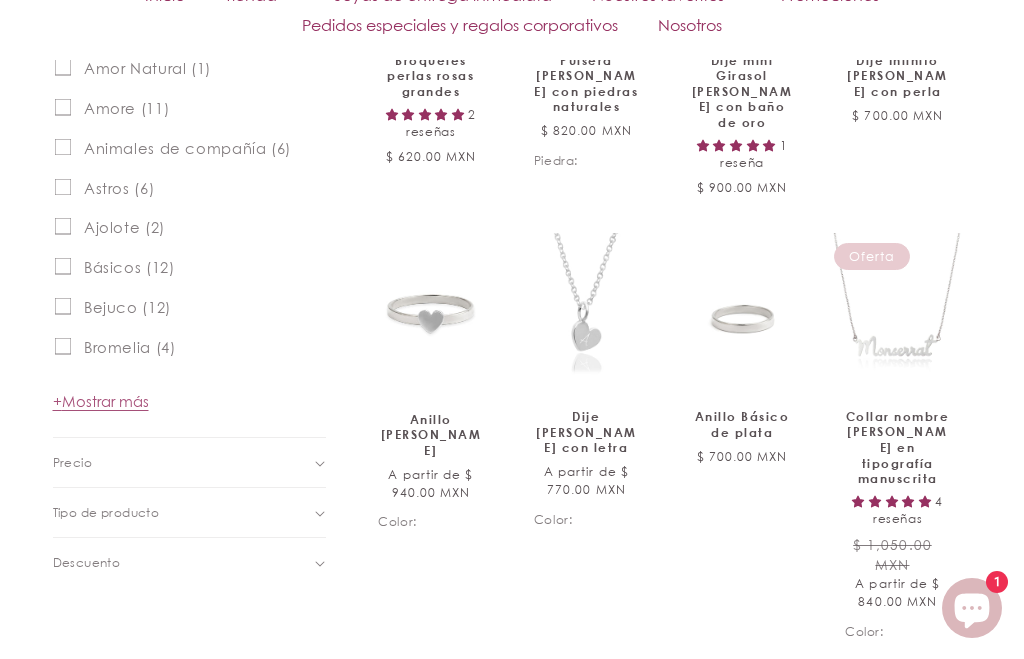 click on "Tipo de producto
(0)" at bounding box center (180, 513) 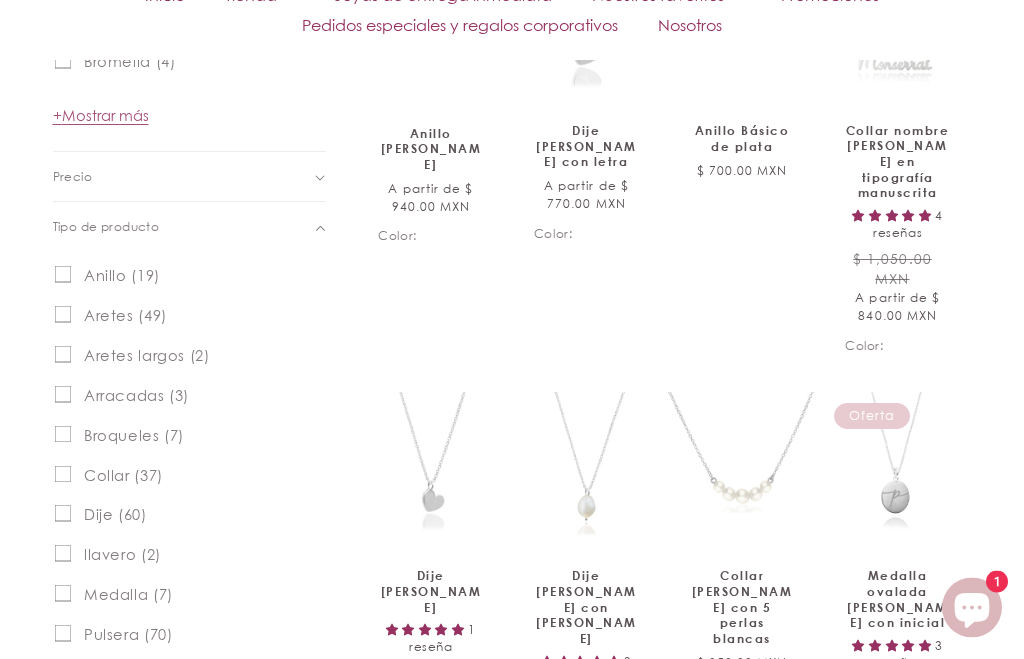 scroll, scrollTop: 1137, scrollLeft: 0, axis: vertical 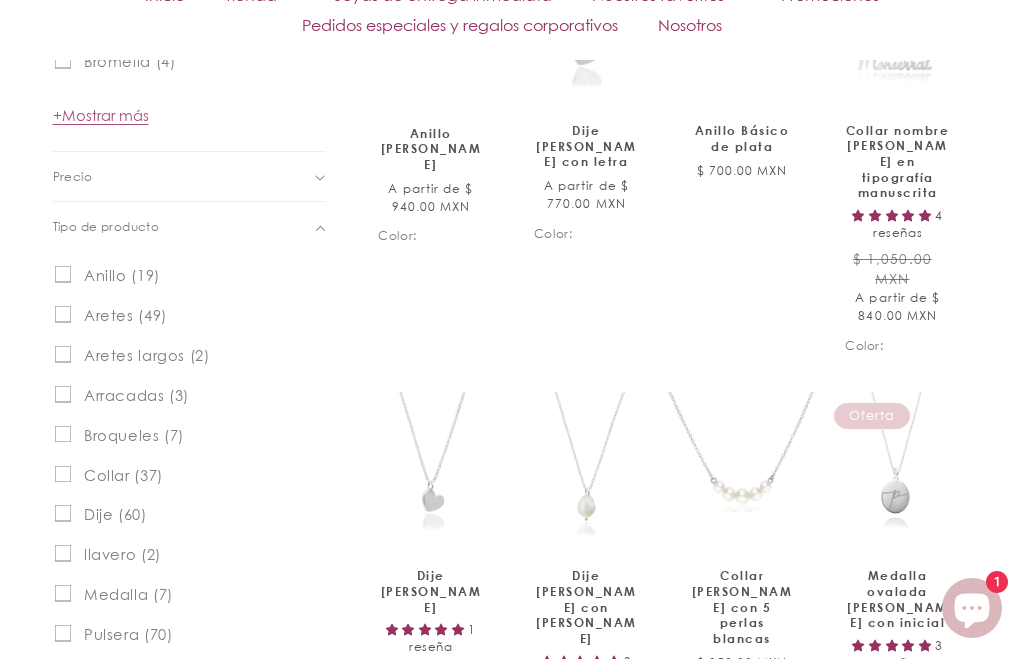 click on "Collar (37)" at bounding box center (123, 475) 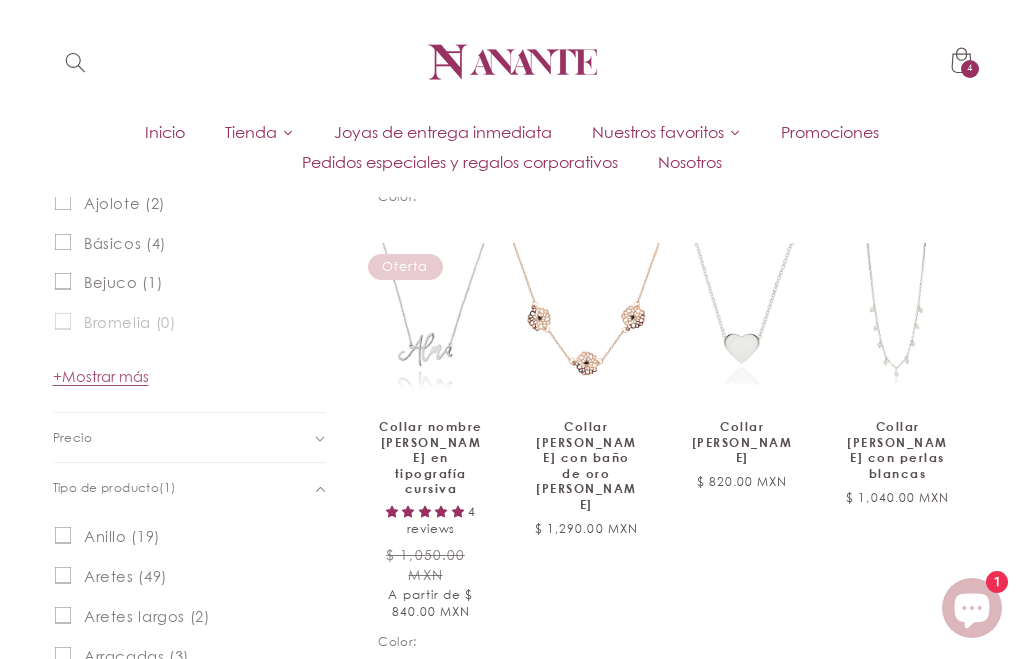 scroll, scrollTop: 928, scrollLeft: 0, axis: vertical 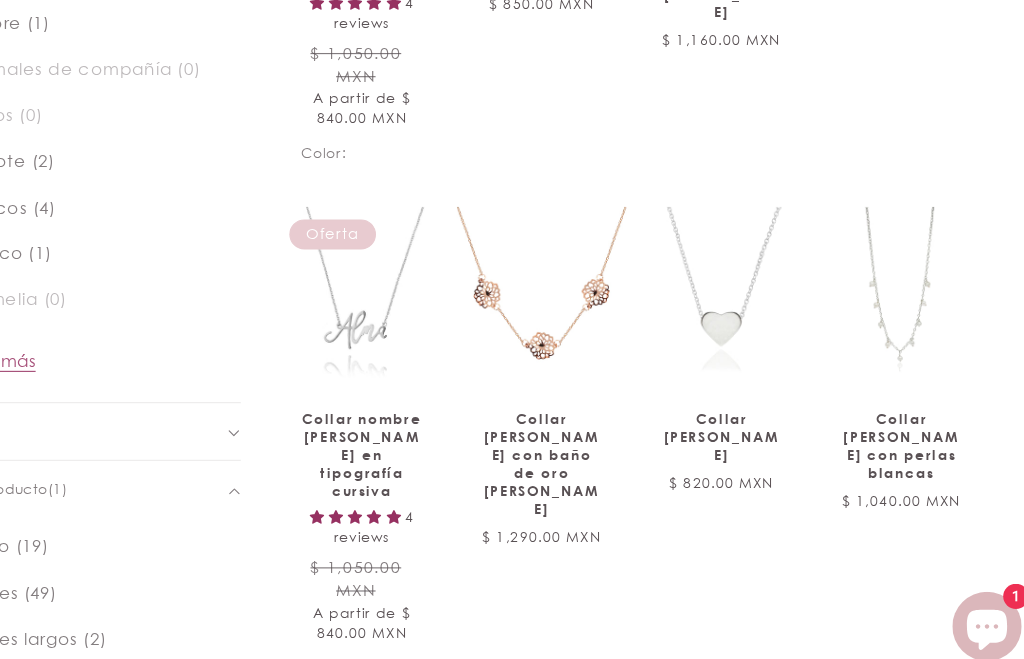 click on "Collar cadena de plata con perlas blancas" at bounding box center (898, 452) 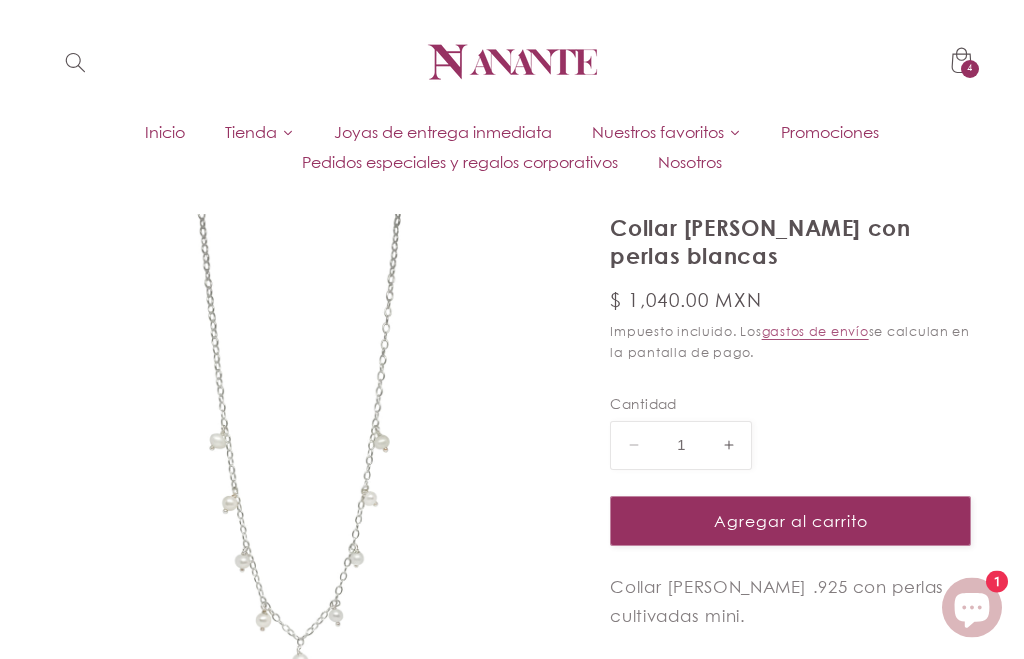 scroll, scrollTop: 0, scrollLeft: 0, axis: both 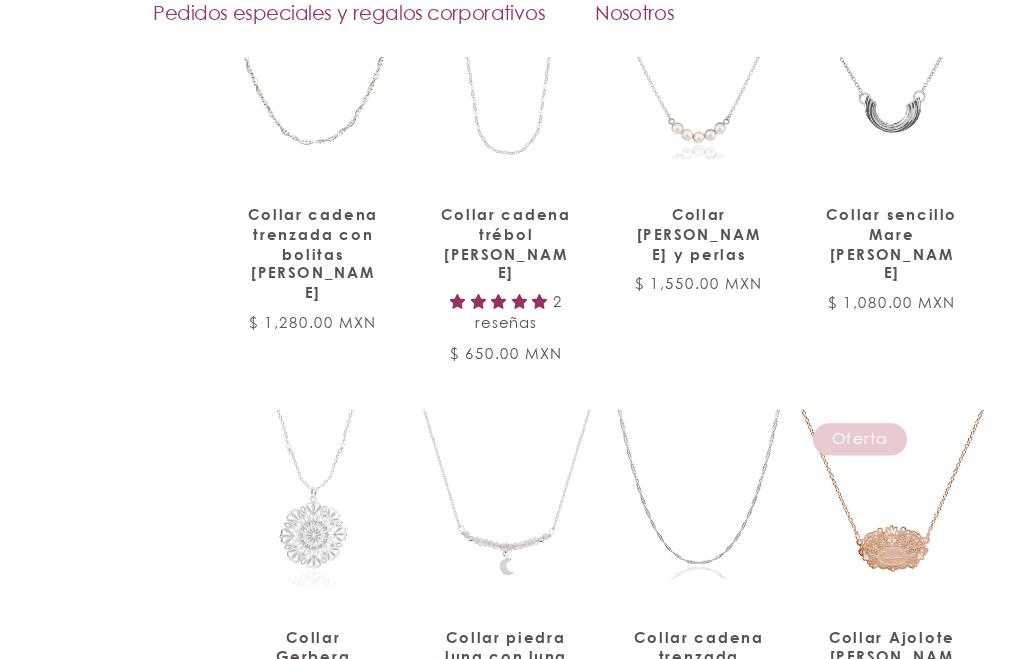 click on "Collar Gerbera de plata con piedras" at bounding box center [431, 552] 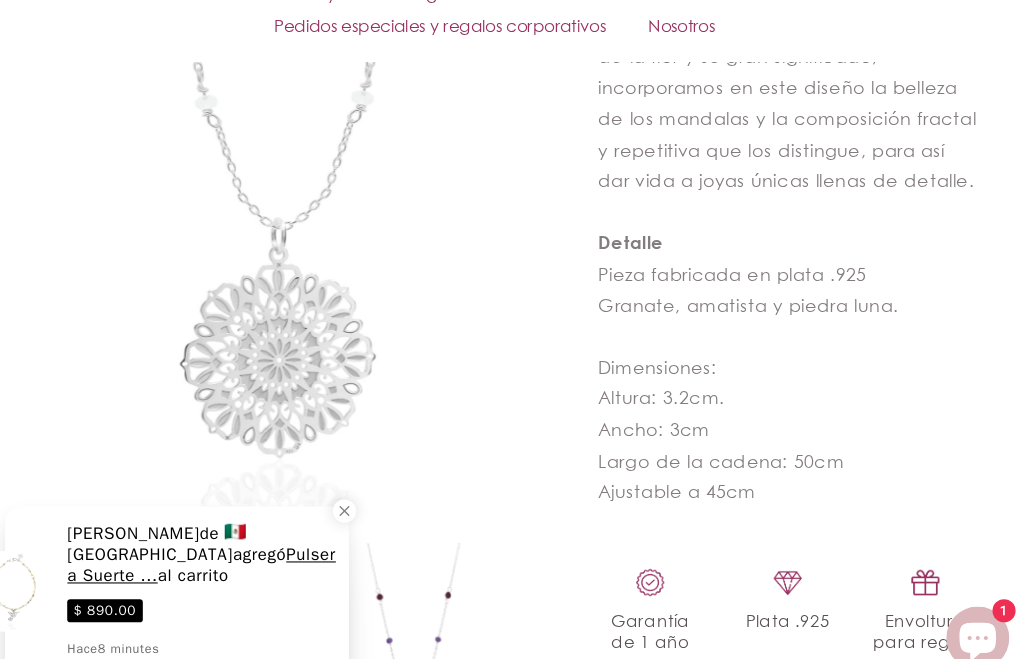 scroll, scrollTop: 941, scrollLeft: 0, axis: vertical 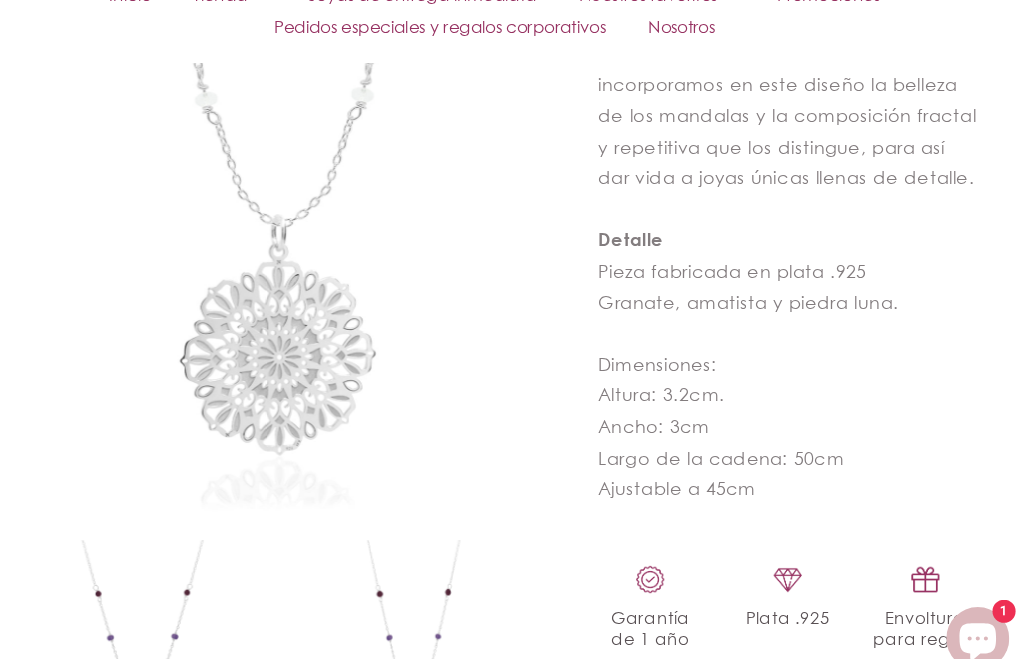 click at bounding box center [435, 636] 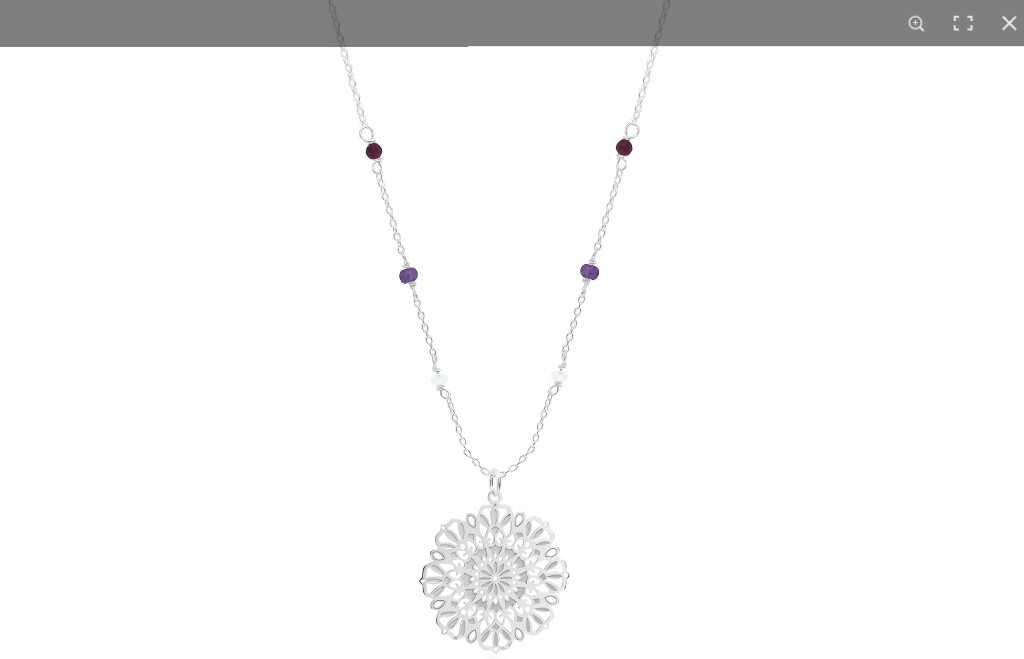 click at bounding box center [1002, 22] 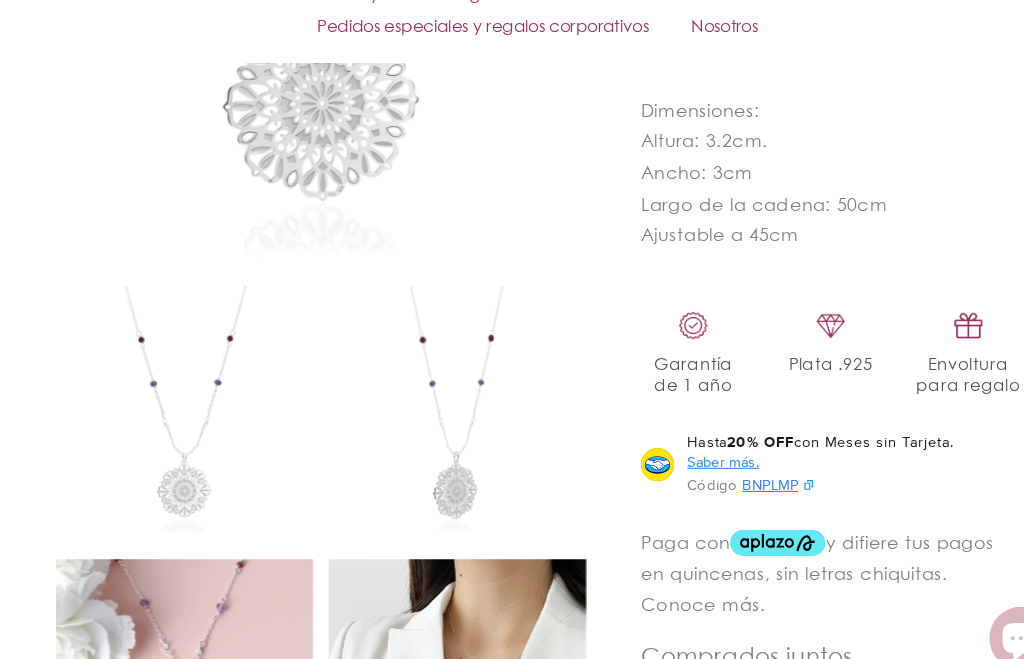 scroll, scrollTop: 1183, scrollLeft: 0, axis: vertical 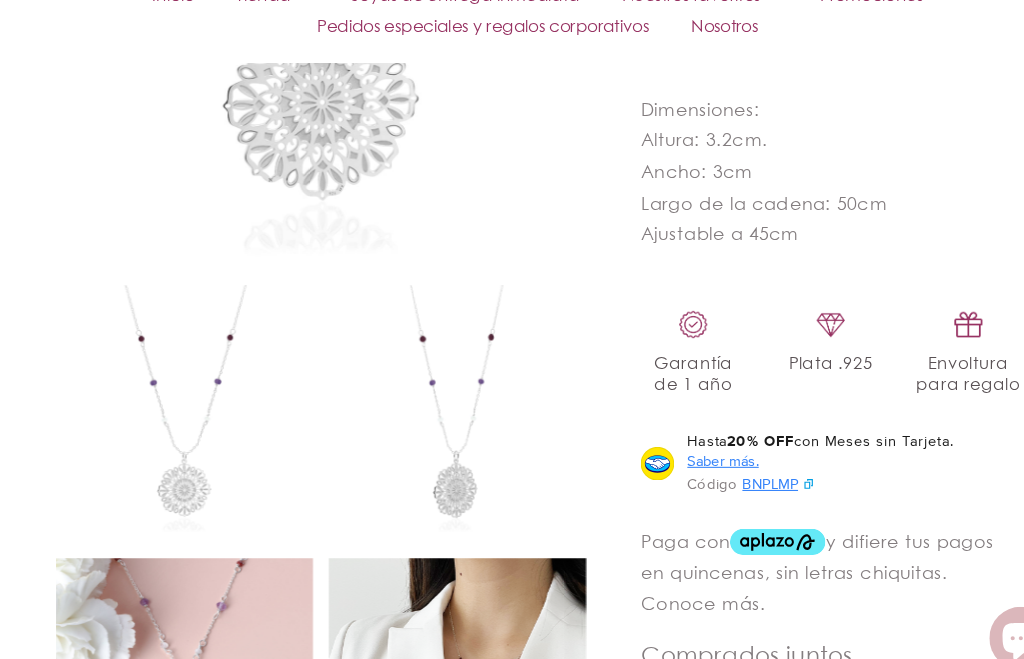 click at bounding box center [175, 394] 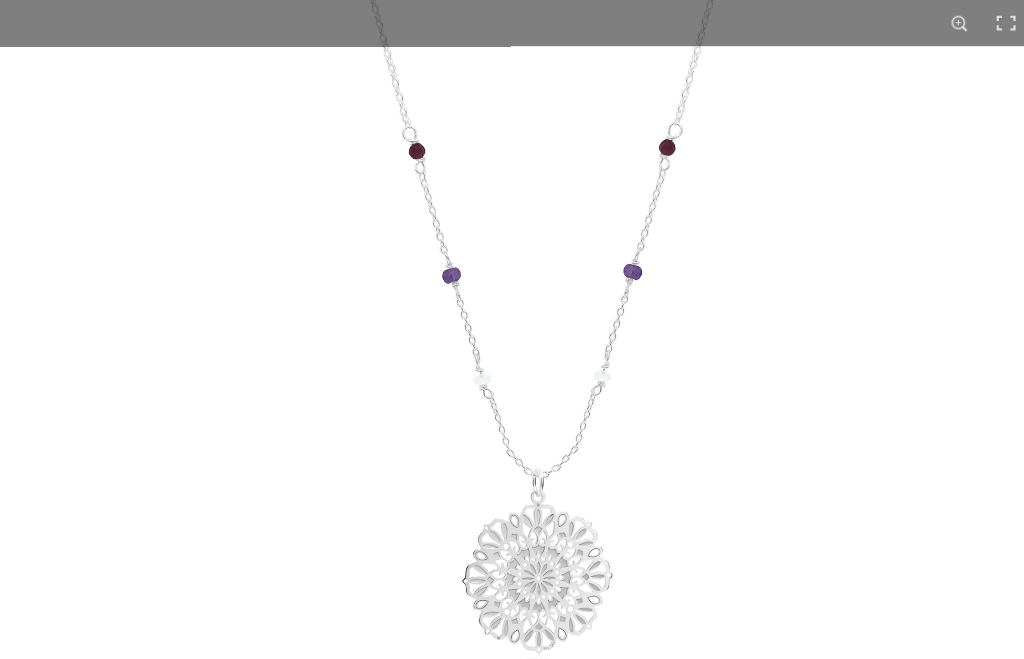 click at bounding box center [679, 329] 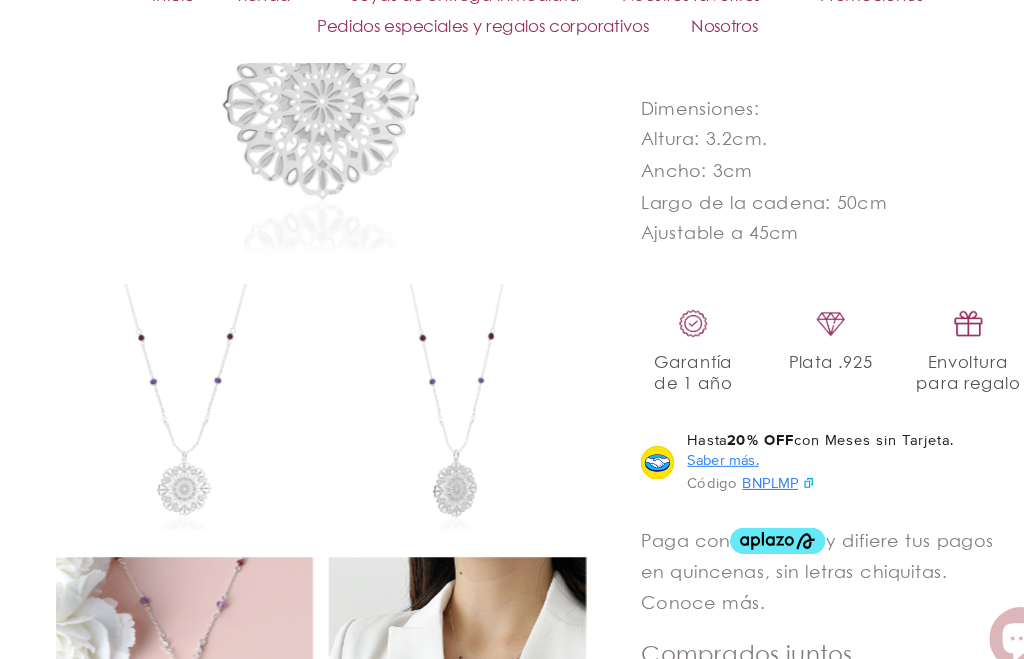 click on "Collar Gerbera de plata .925 con piedras naturales. Sin duda una de las flores más bellas y alegres es la Gerbera, una planta que ilumina cualquier espacio en el que se encuentre. Este elemento es el que nos inspira para diseñar esta colorida colección, la cual creamos en plata y piedras naturales. Más allá de la forma de la flor y su gran significado, incorporamos en este diseño la belleza de los mandalas y la composición fractal y repetitiva que los distingue, para así dar vida a joyas únicas llenas de detalle. Detalle Pieza fabricada en plata .925 Granate, amatista y piedra luna. Dimensiones: Altura: 3.2cm. Ancho: 3cm Largo de la cadena: 50cm Ajustable a 45cm" at bounding box center (790, -119) 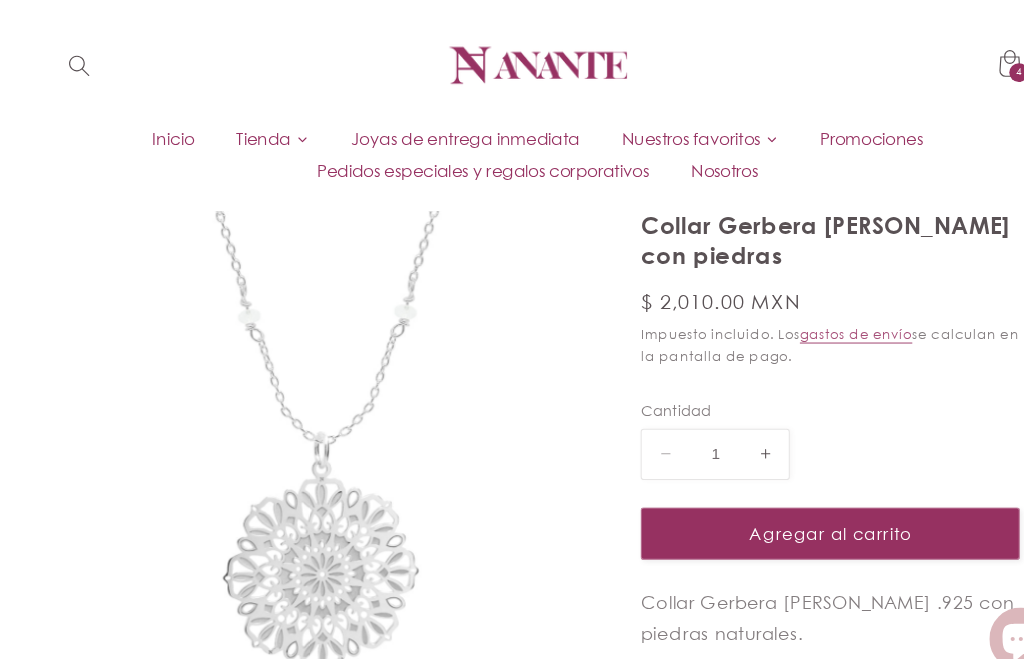 scroll, scrollTop: 74, scrollLeft: 0, axis: vertical 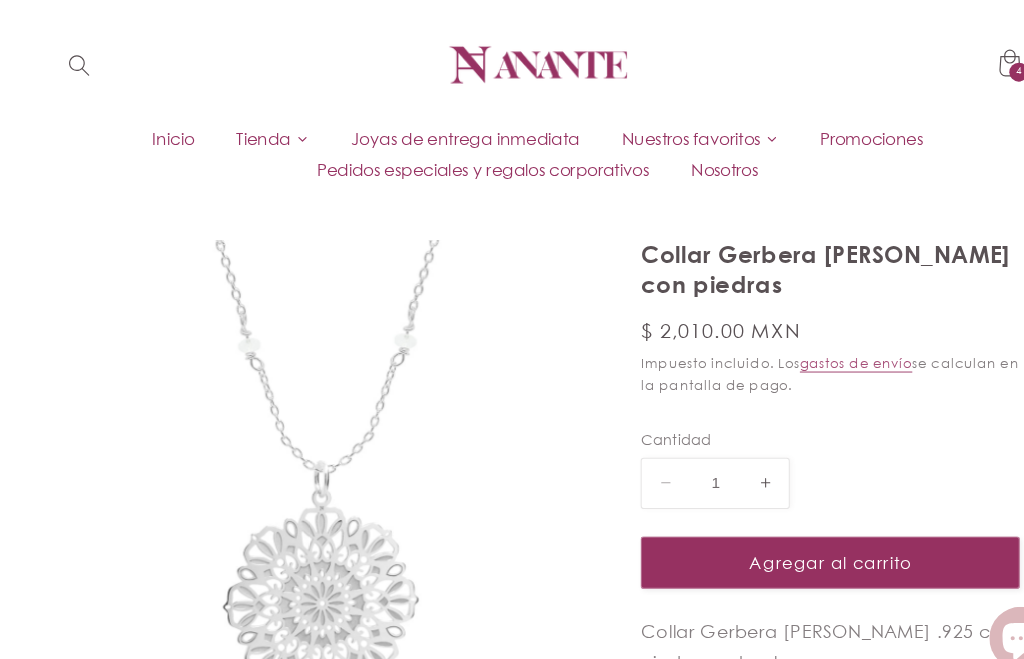 click on "Agregar al carrito" at bounding box center [790, 535] 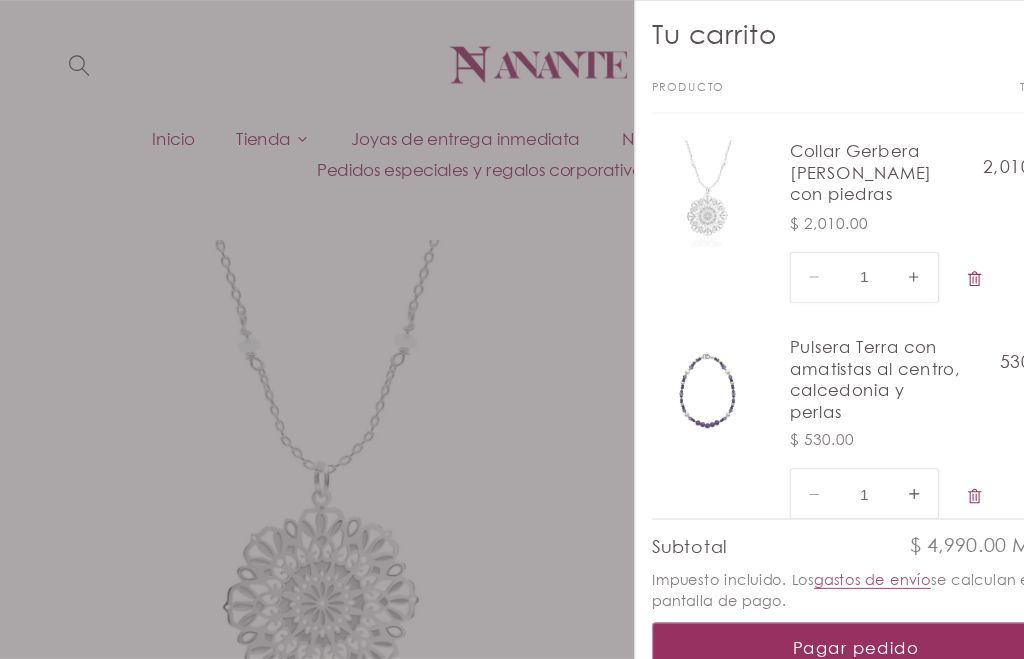 click on "Collar Gerbera [PERSON_NAME] con piedras" at bounding box center [831, 164] 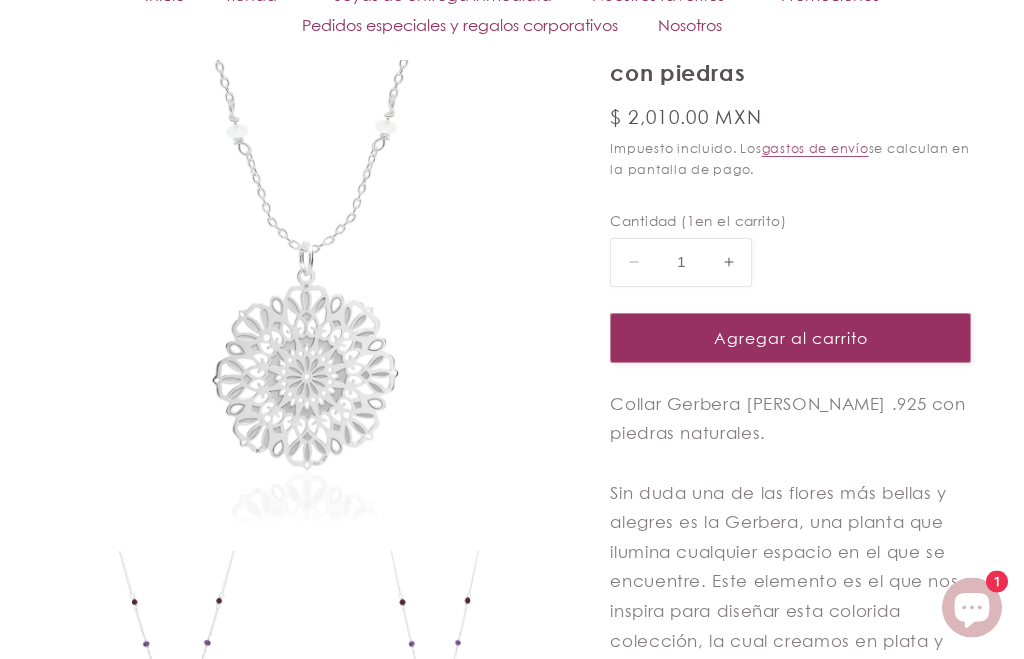 scroll, scrollTop: 353, scrollLeft: 0, axis: vertical 